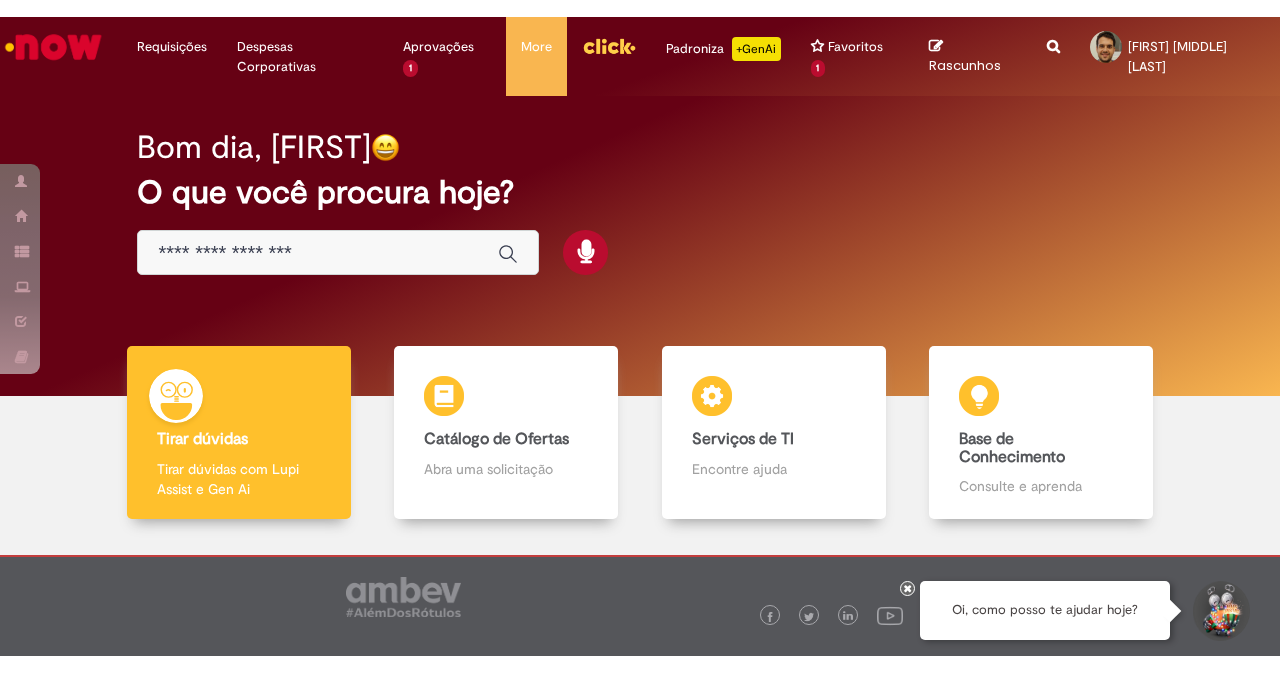 scroll, scrollTop: 0, scrollLeft: 0, axis: both 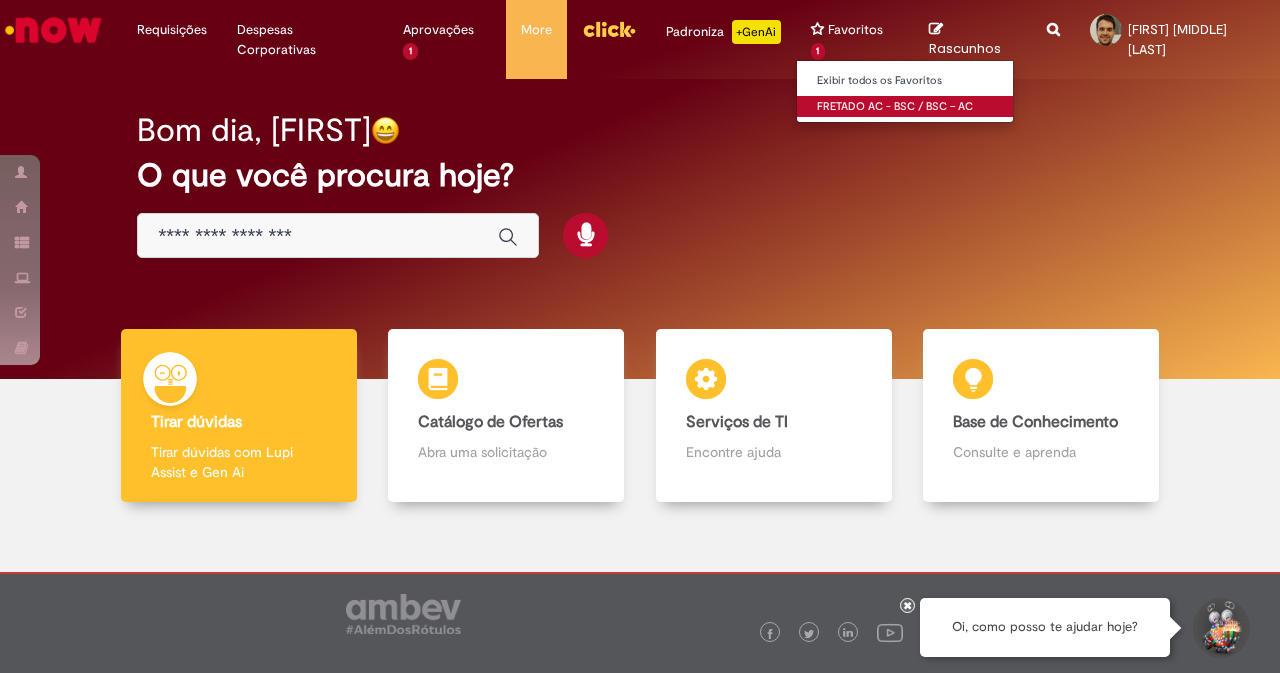 click on "FRETADO AC - BSC / BSC – AC" at bounding box center (907, 107) 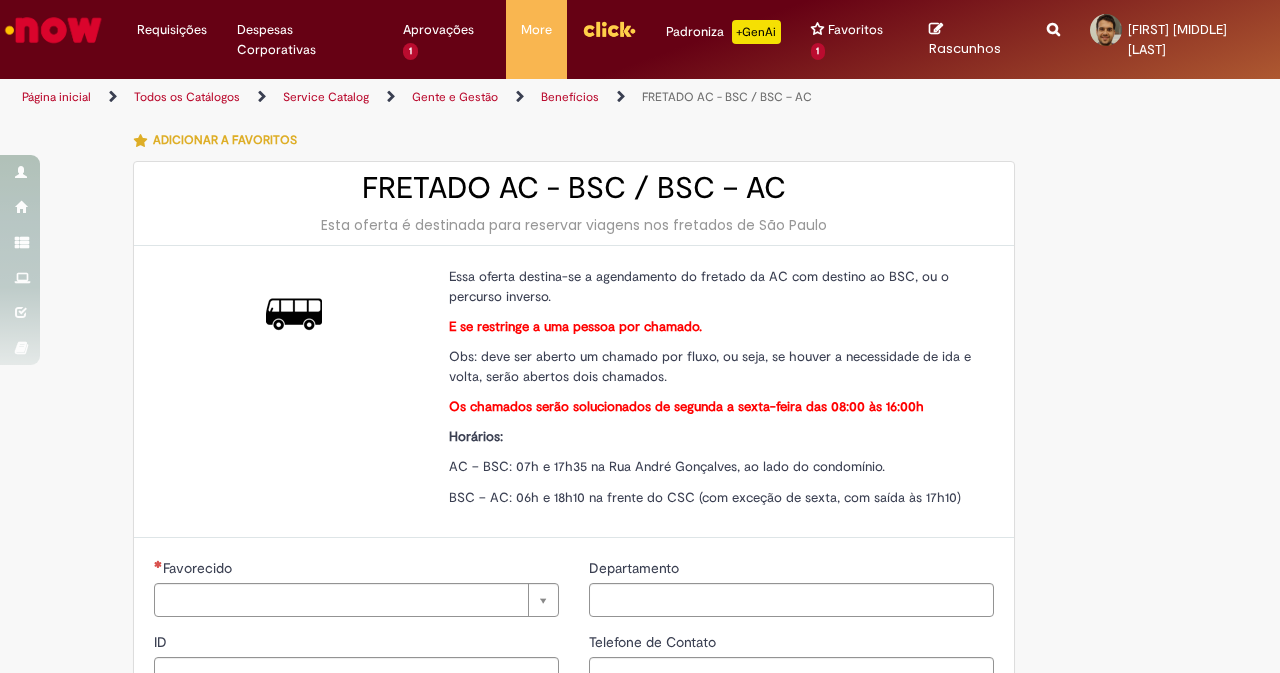 type on "********" 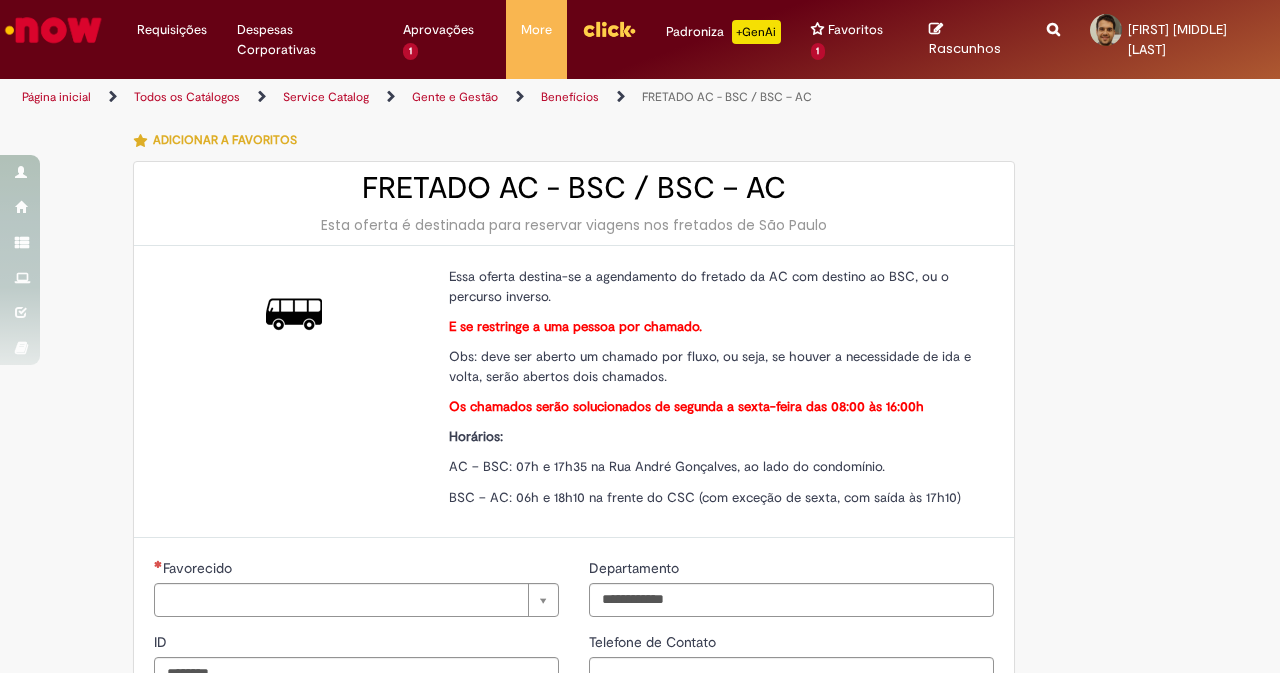 type on "**********" 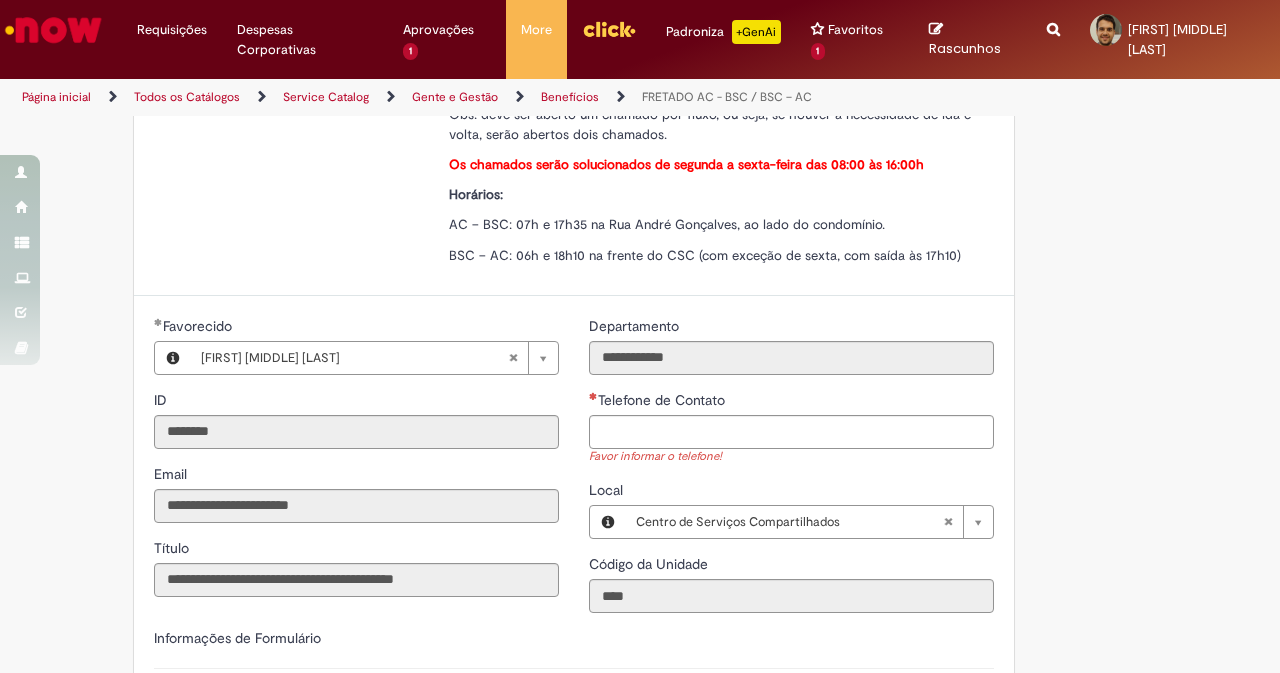 scroll, scrollTop: 400, scrollLeft: 0, axis: vertical 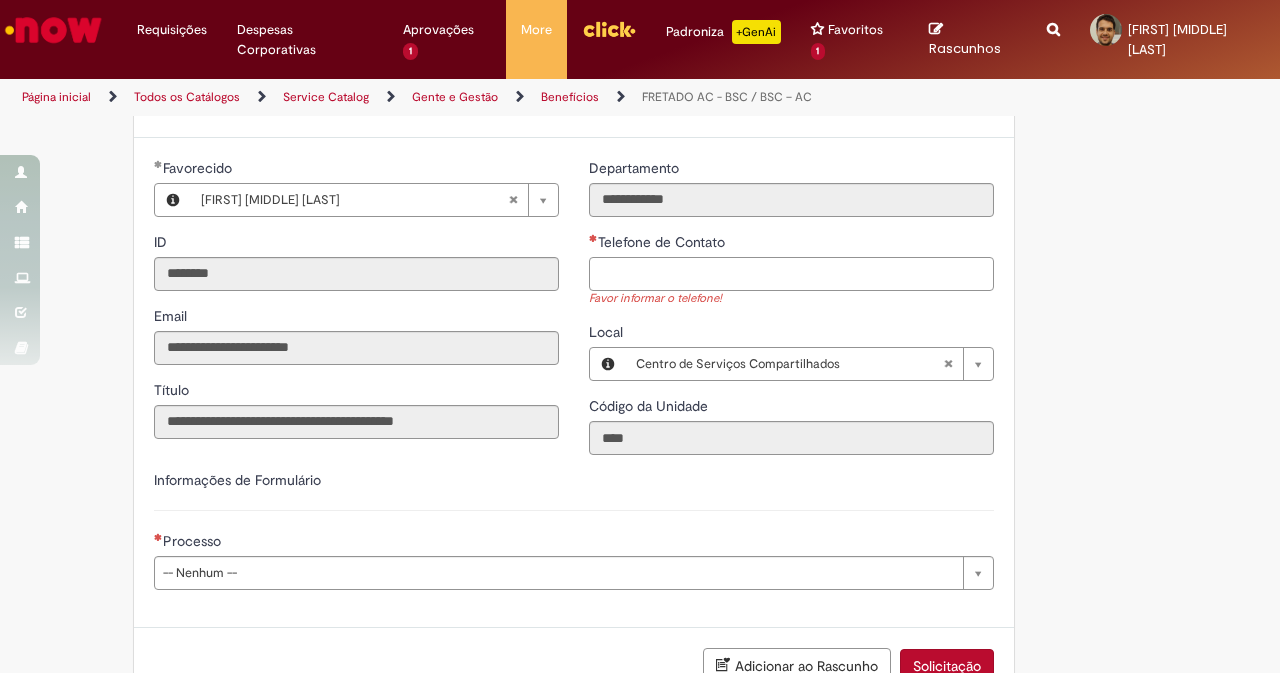click on "Telefone de Contato" at bounding box center [791, 274] 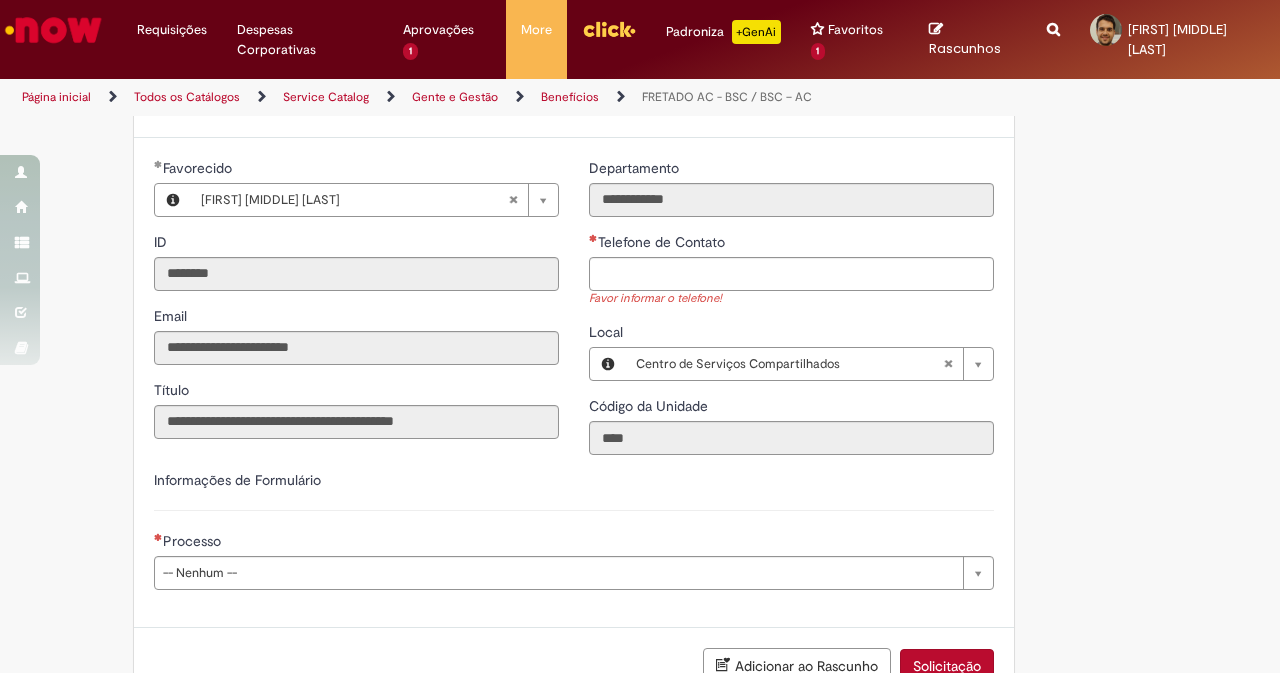 click at bounding box center (609, 29) 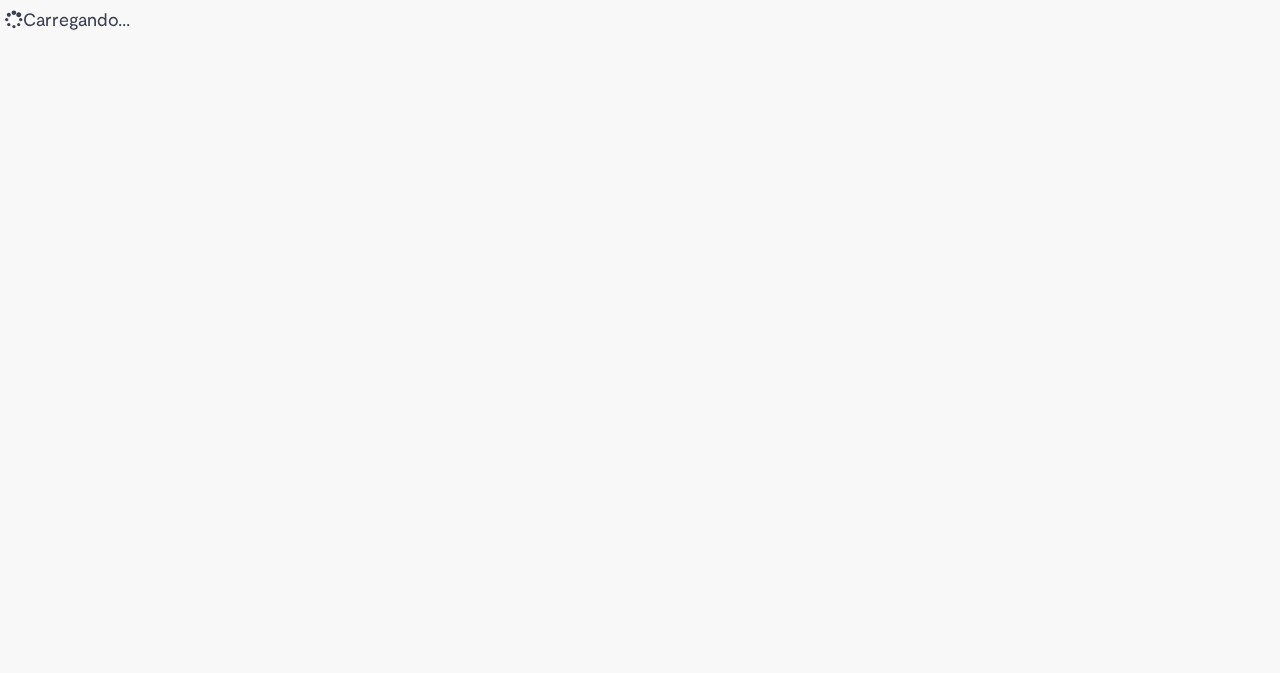 scroll, scrollTop: 0, scrollLeft: 0, axis: both 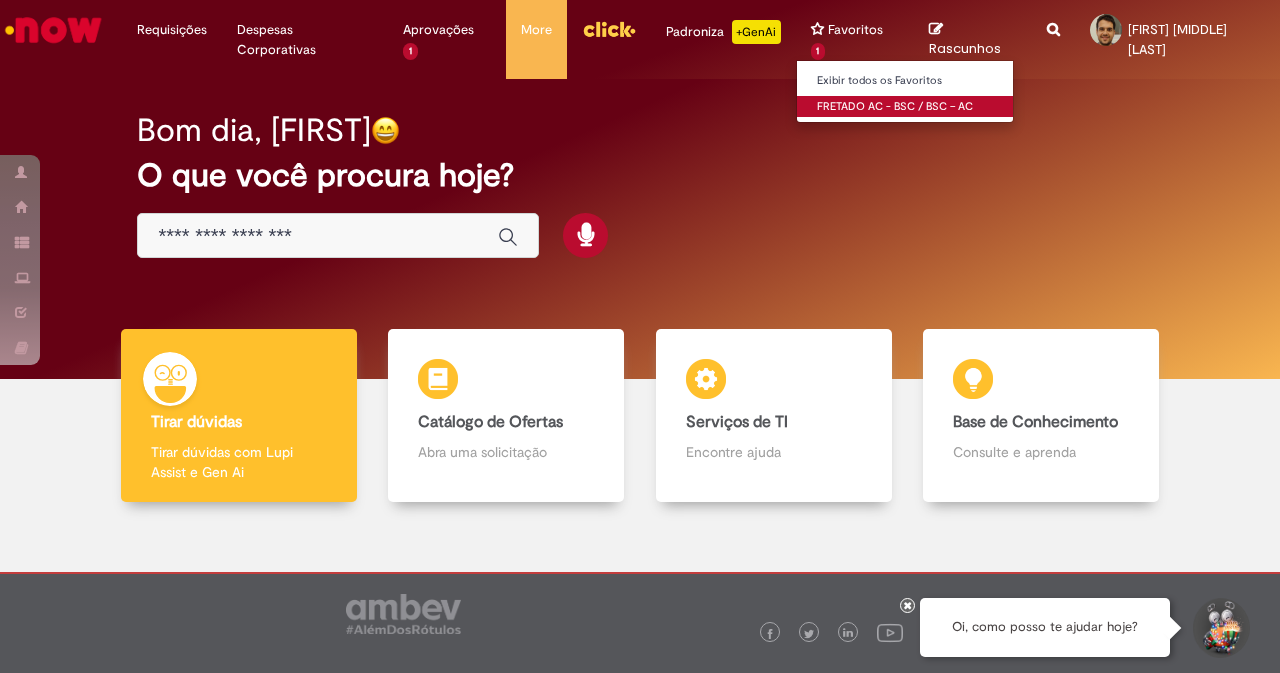 click on "FRETADO AC - BSC / BSC – AC" at bounding box center (907, 107) 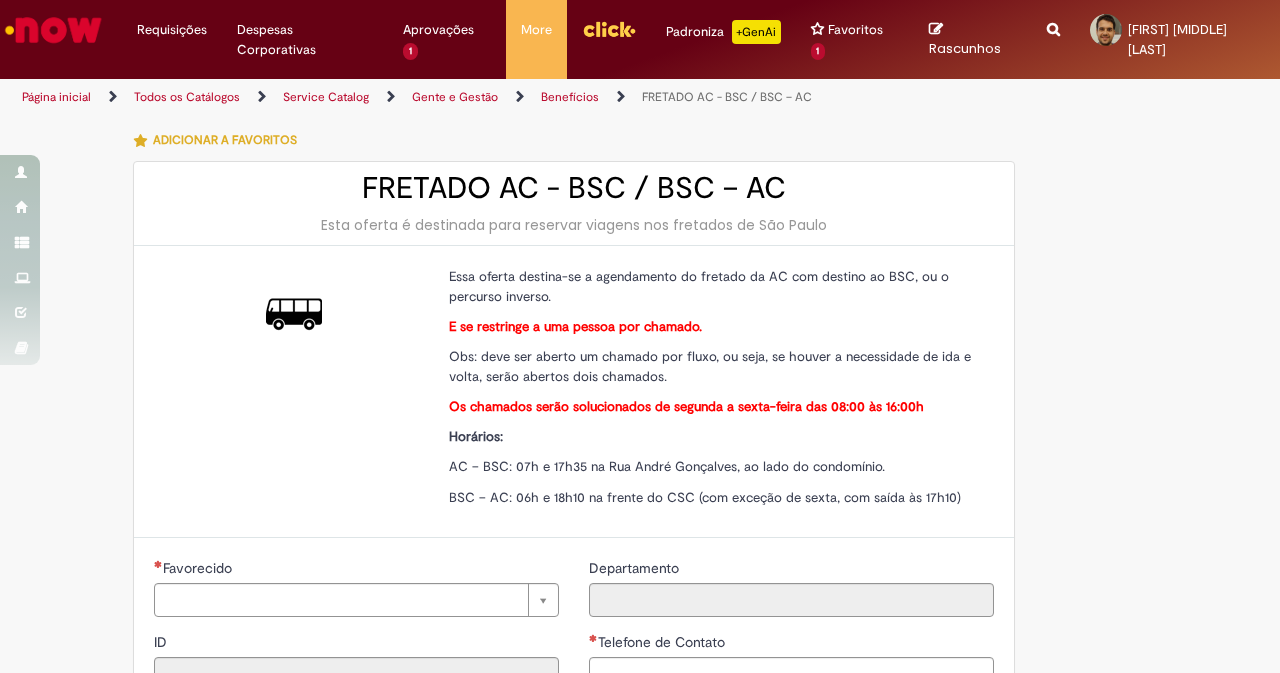 type on "********" 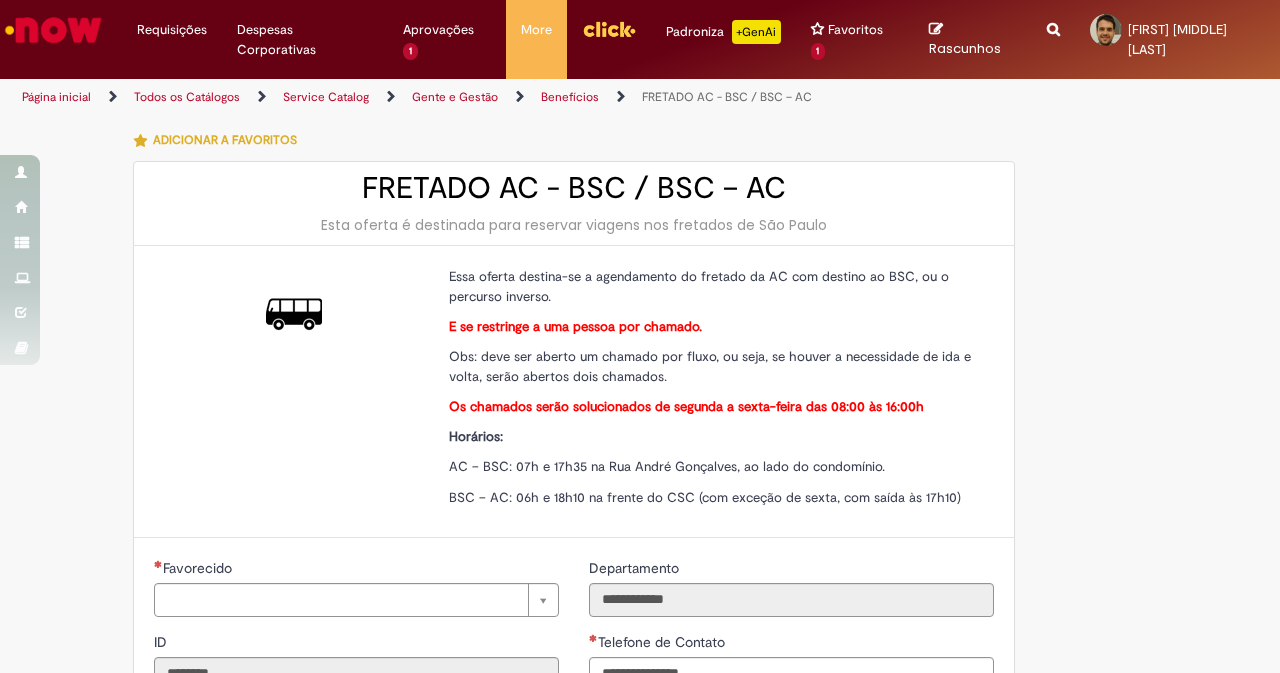type on "**********" 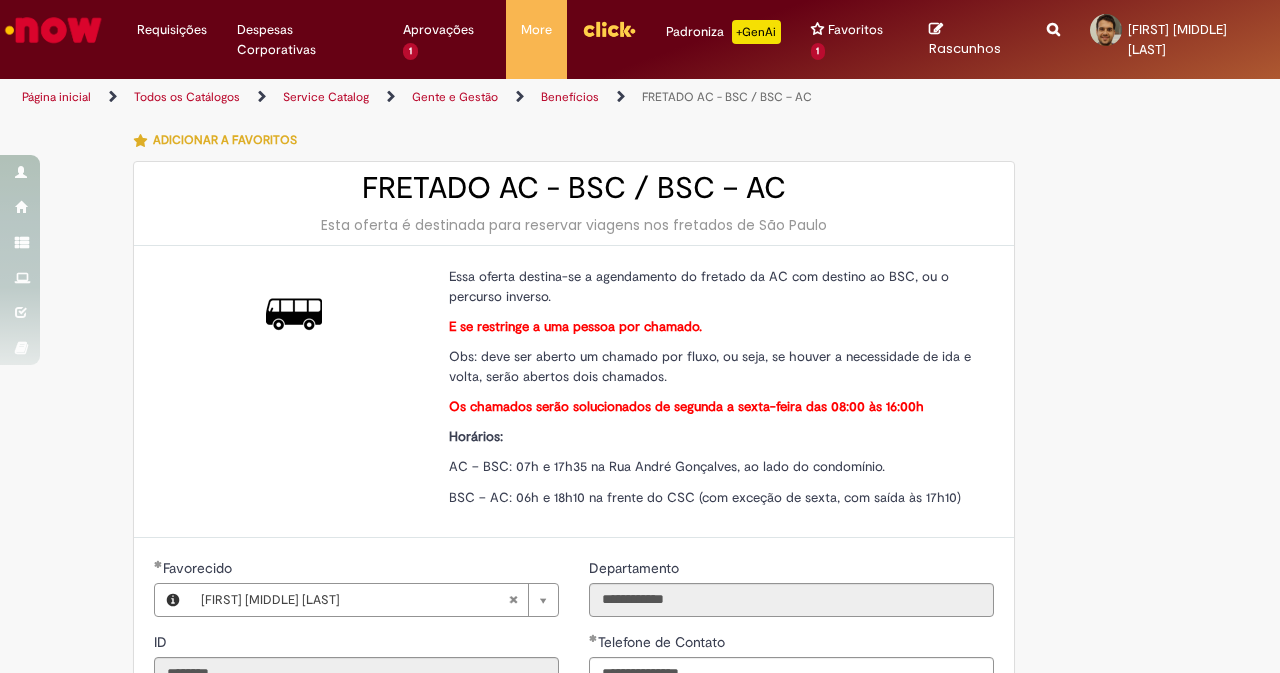 type on "**********" 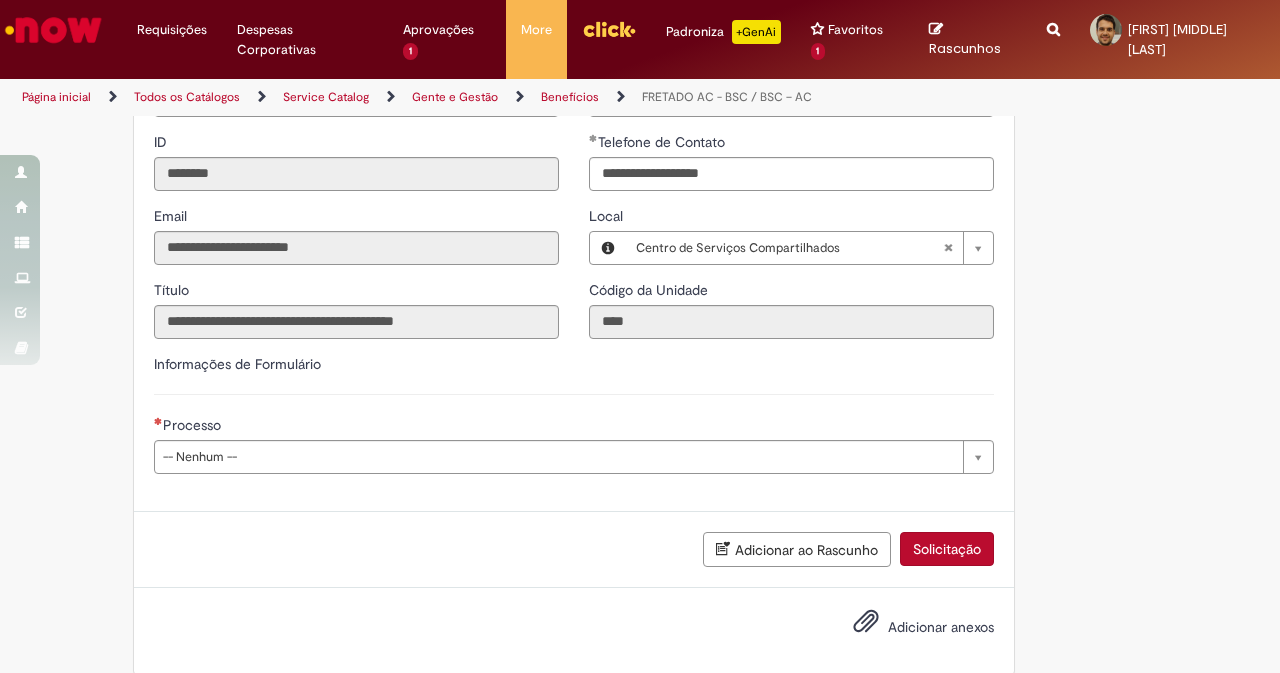 scroll, scrollTop: 518, scrollLeft: 0, axis: vertical 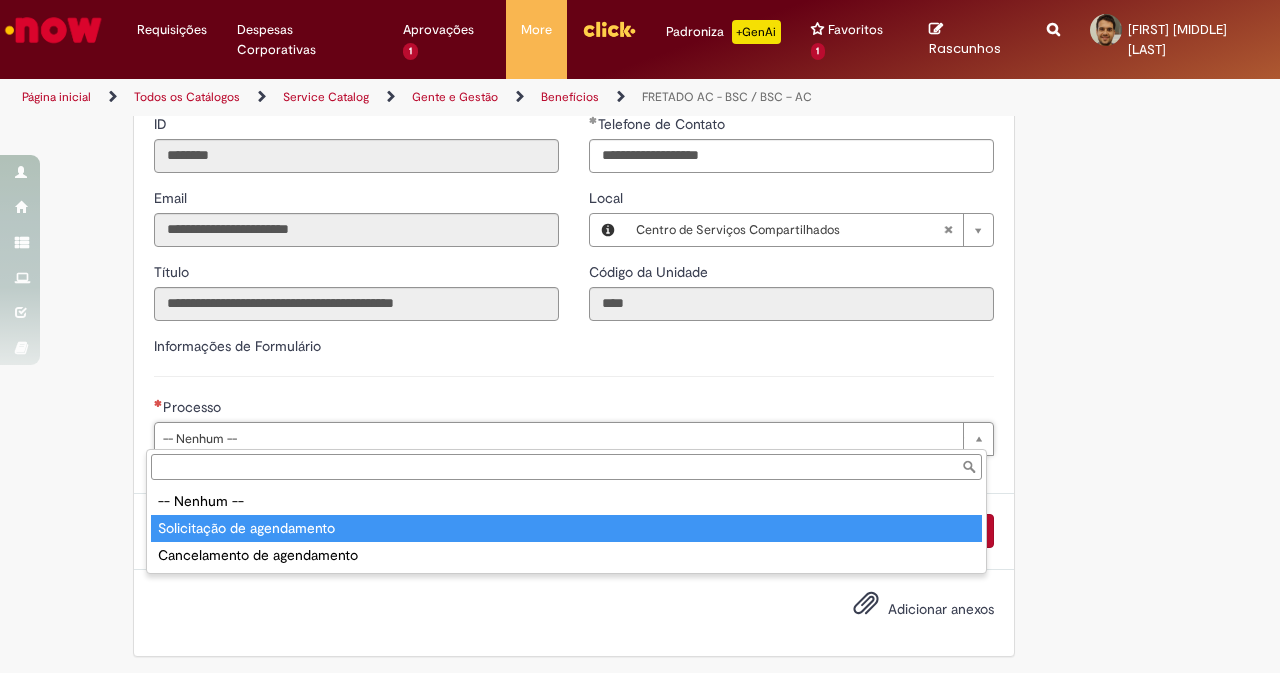 type on "**********" 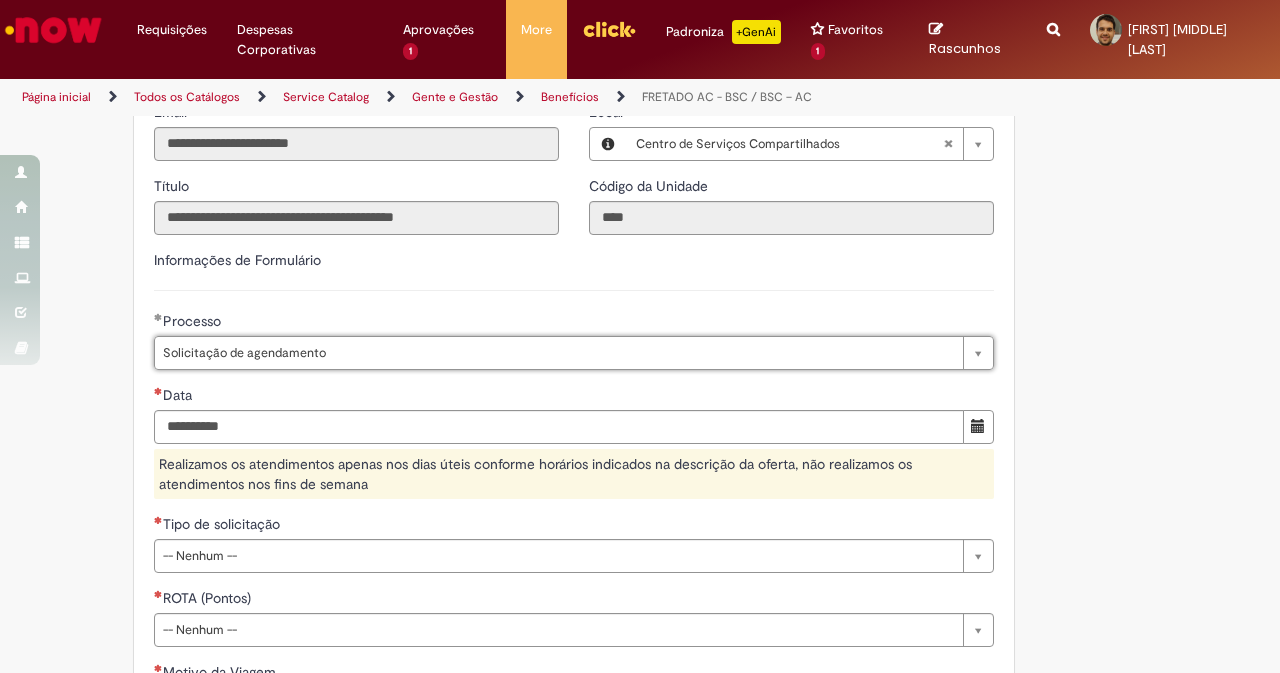 scroll, scrollTop: 718, scrollLeft: 0, axis: vertical 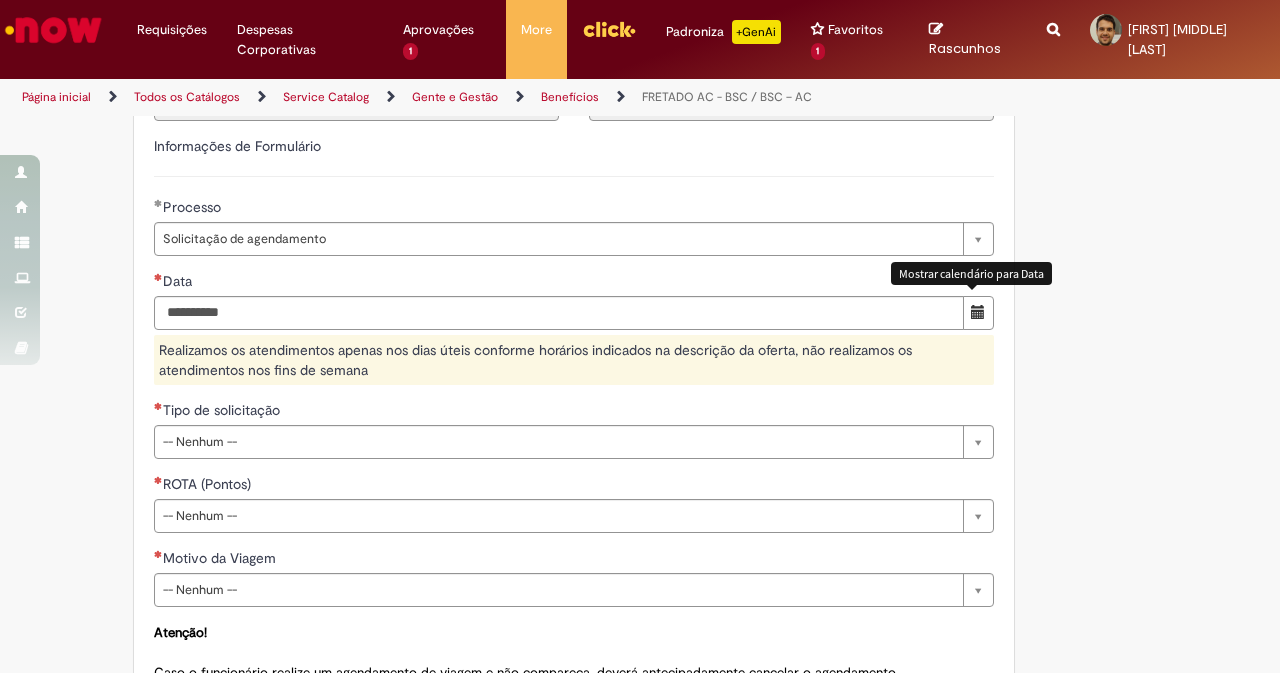 click at bounding box center [978, 312] 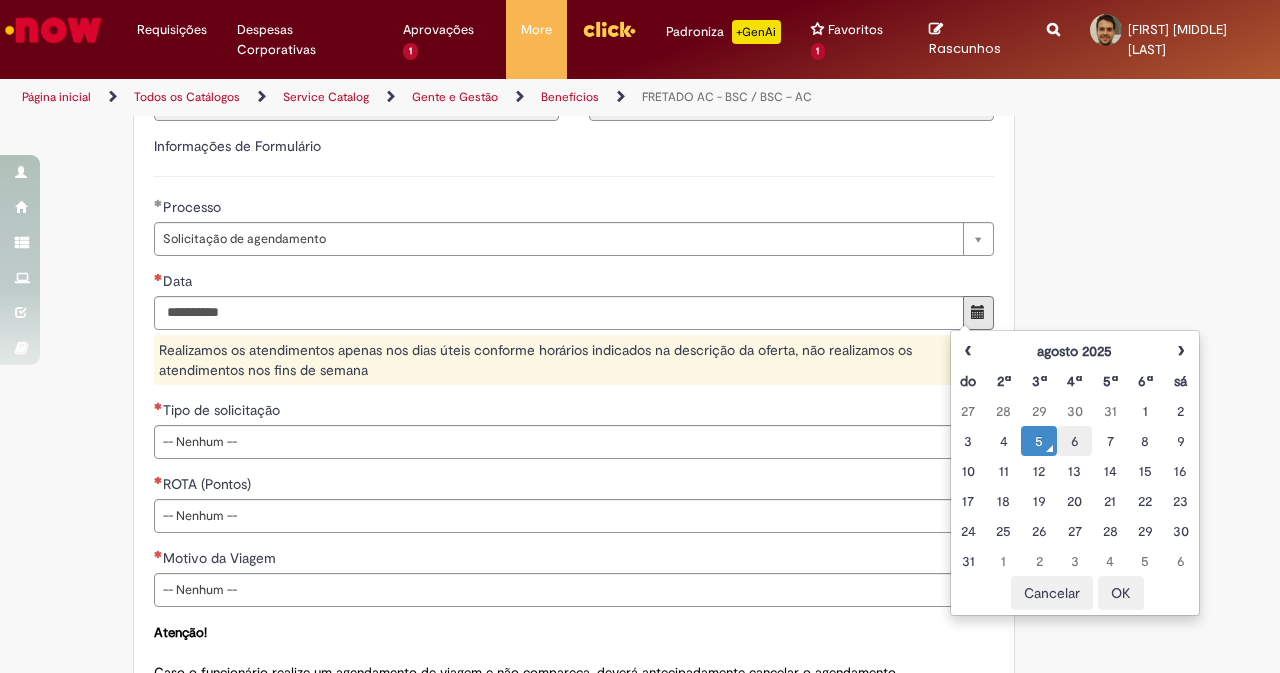 click on "6" at bounding box center [1074, 441] 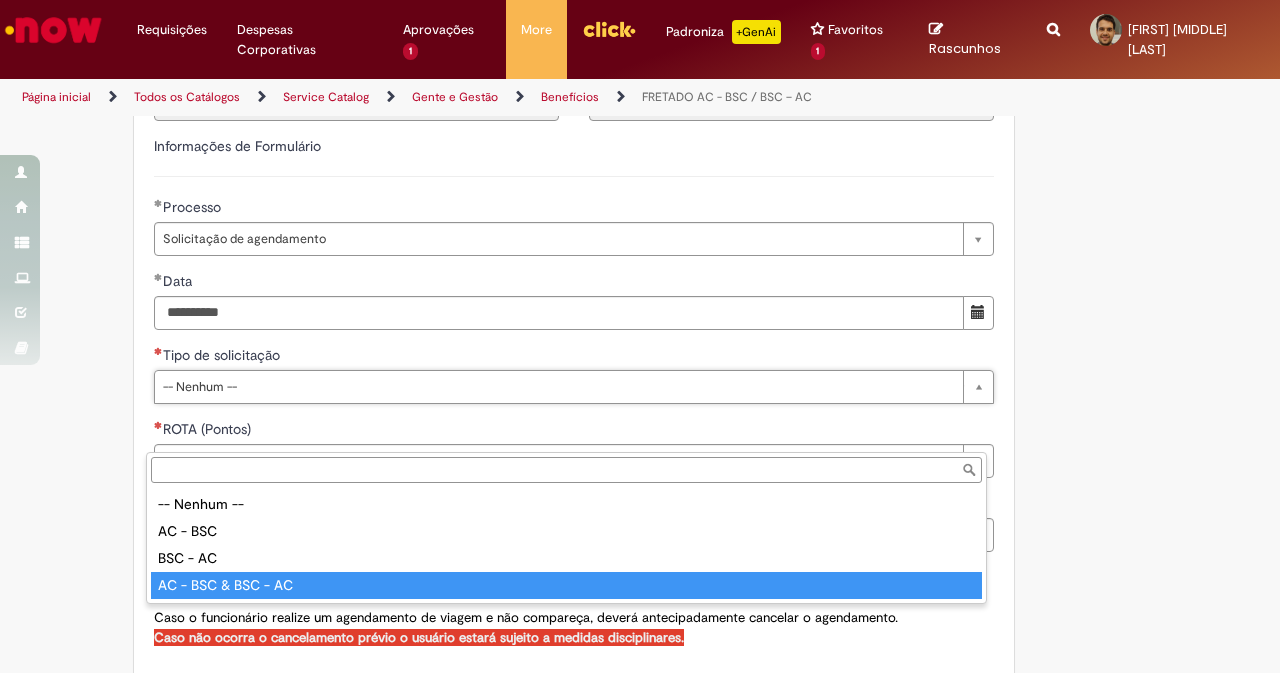 type on "**********" 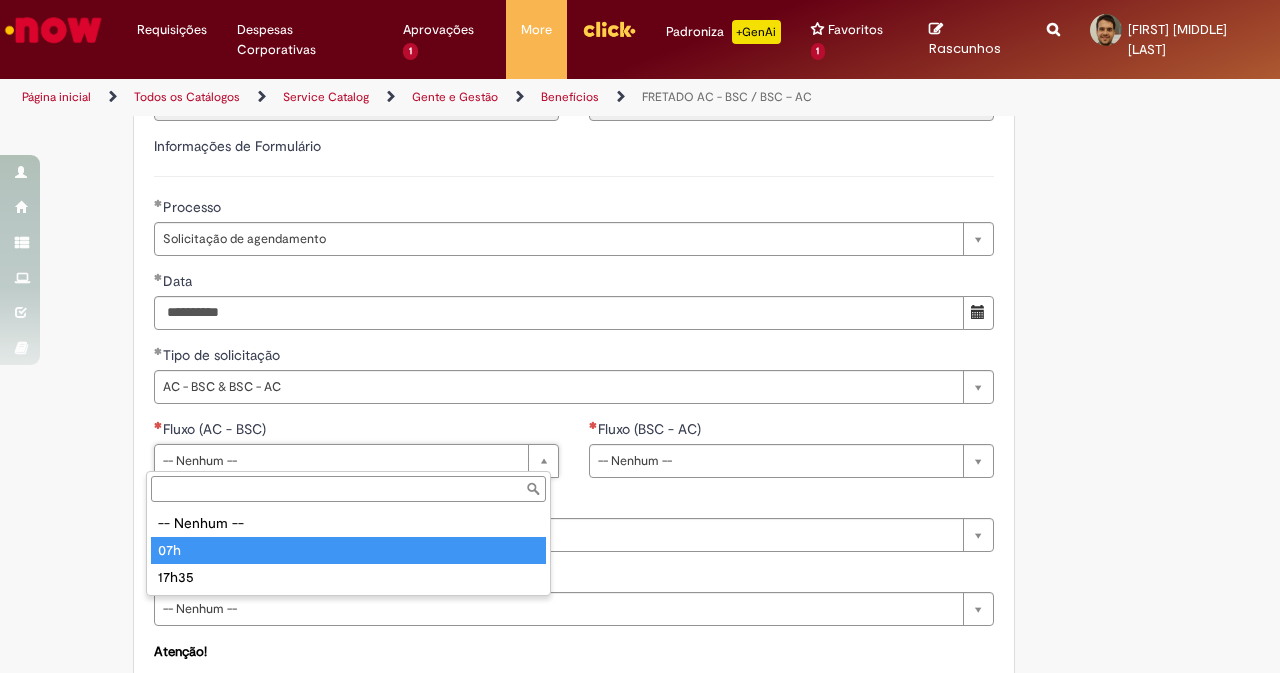 type on "***" 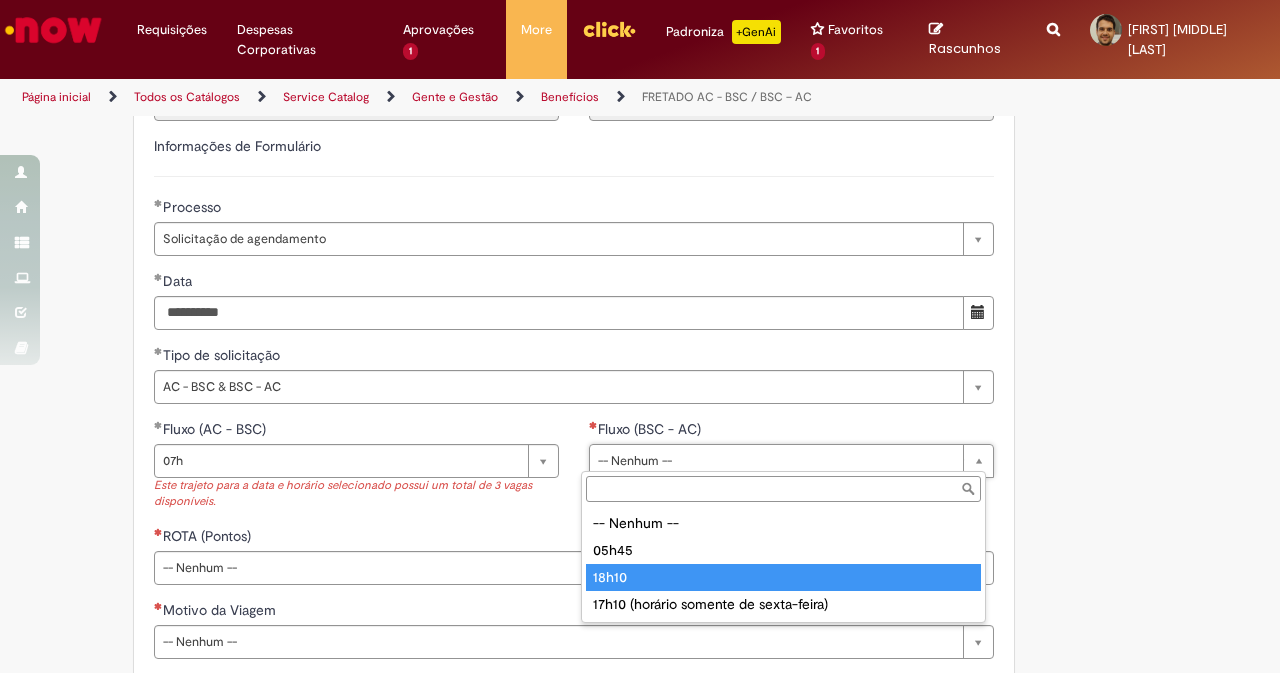 type on "*****" 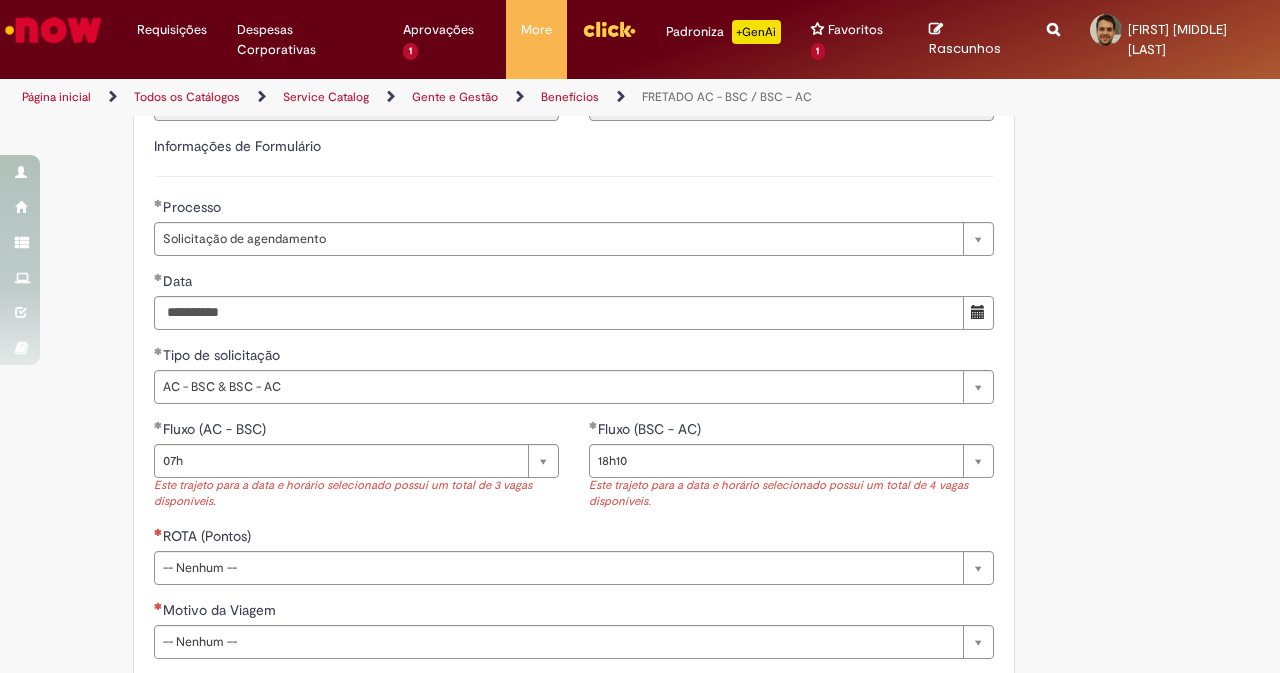 click on "**********" at bounding box center (640, 212) 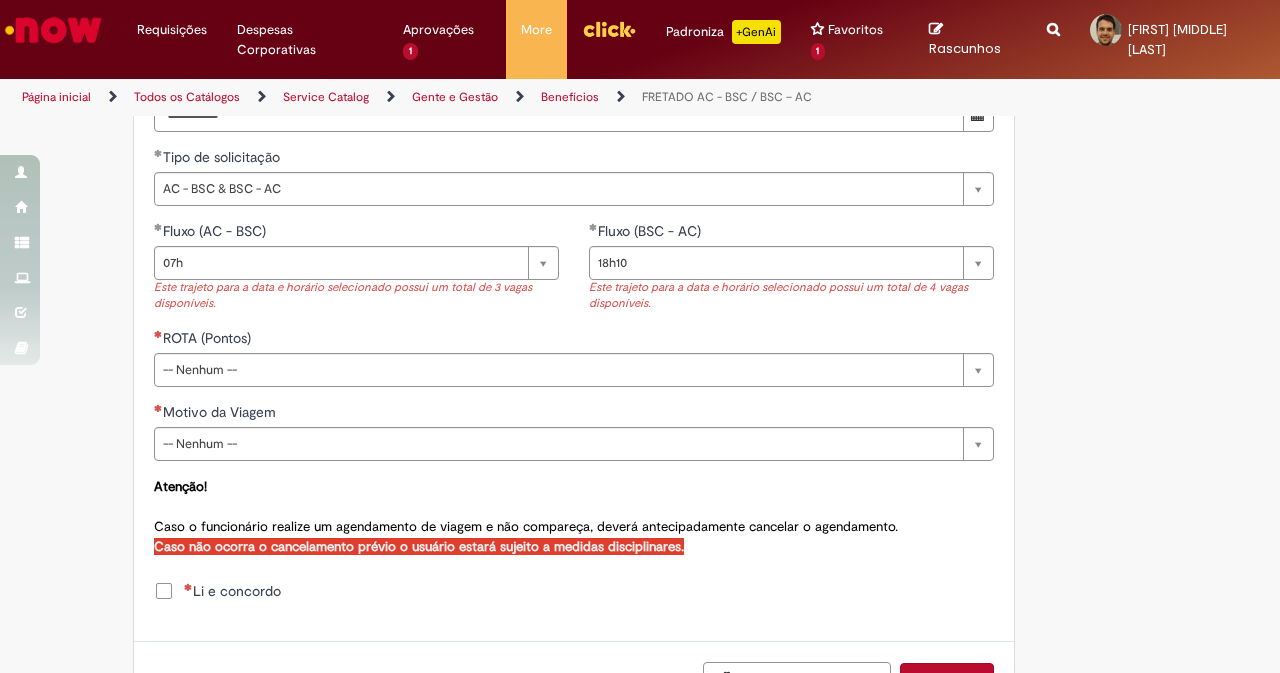 scroll, scrollTop: 918, scrollLeft: 0, axis: vertical 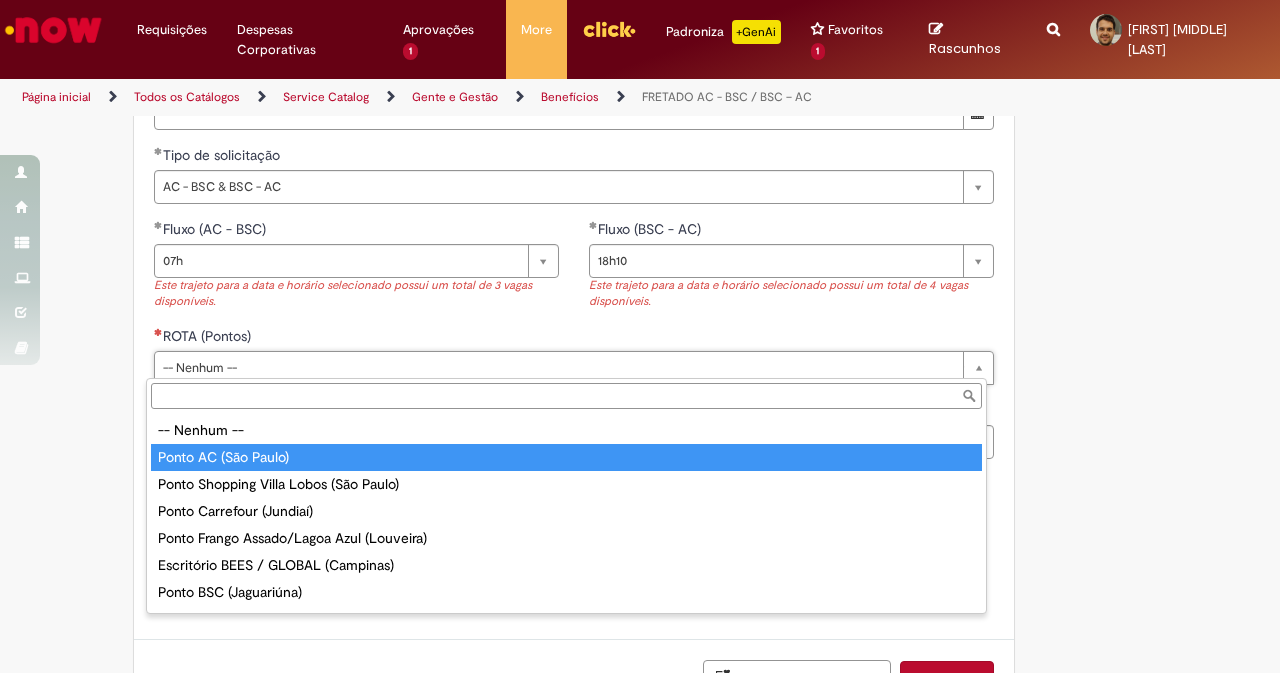 type on "**********" 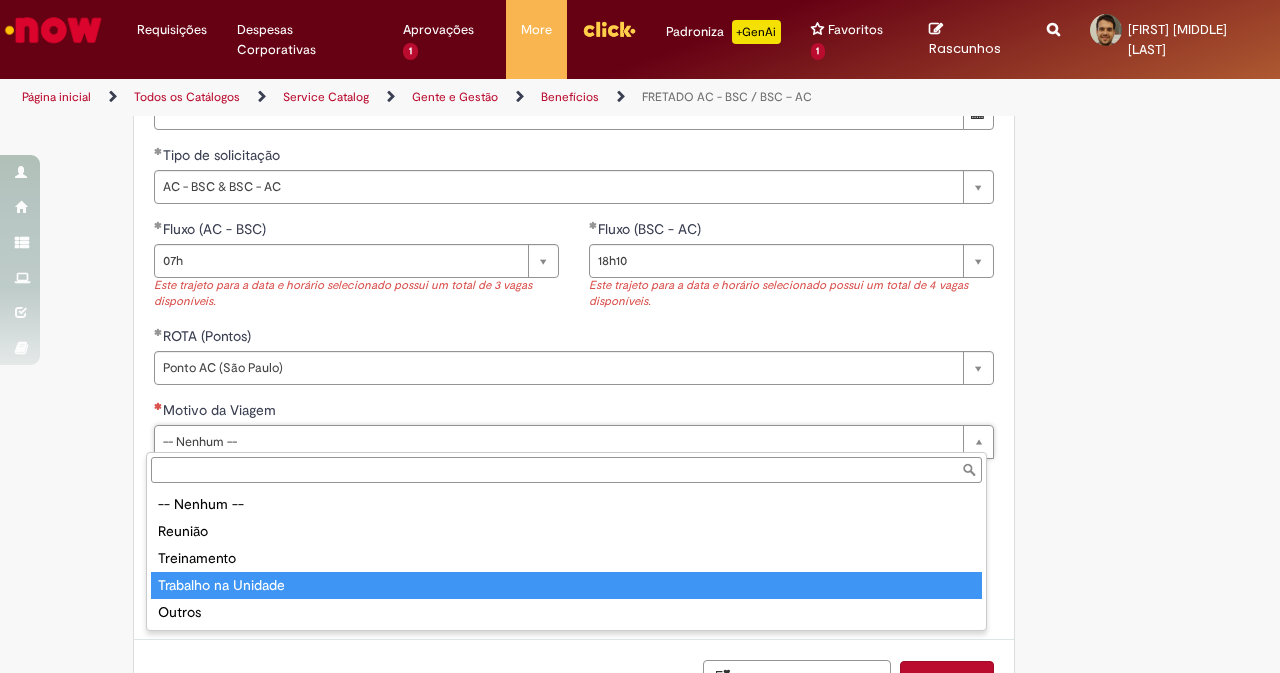 type on "**********" 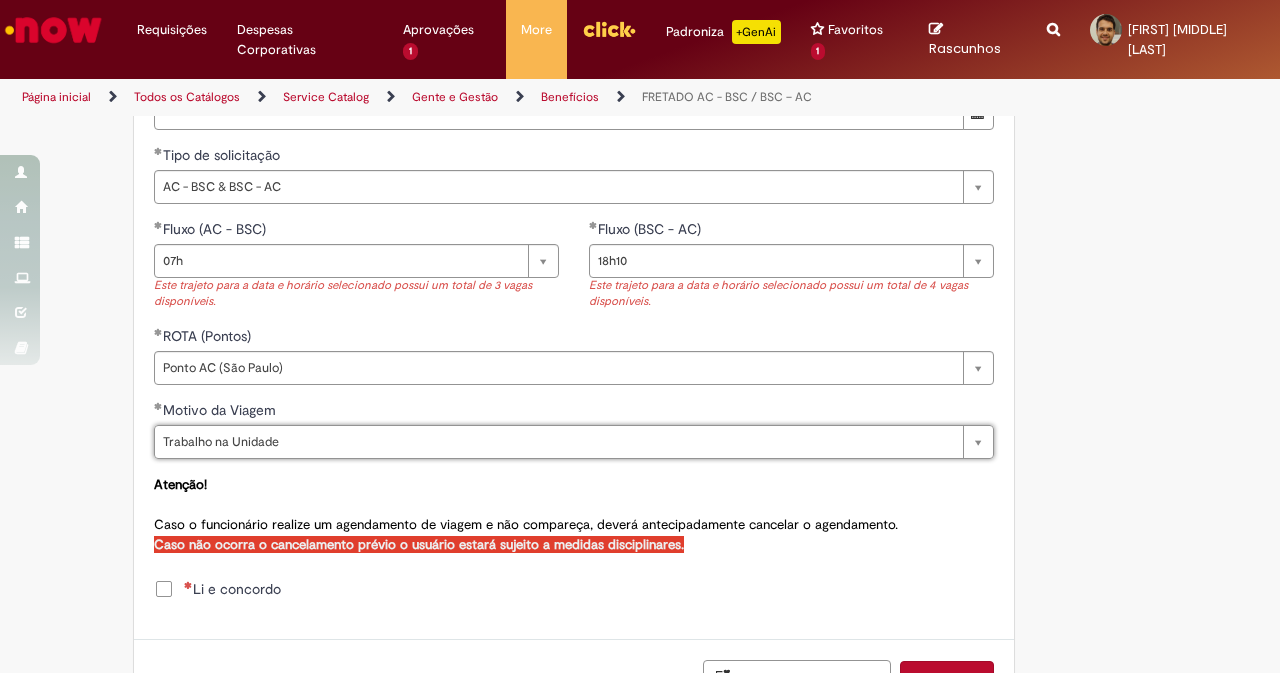 click on "Li e concordo" at bounding box center (232, 589) 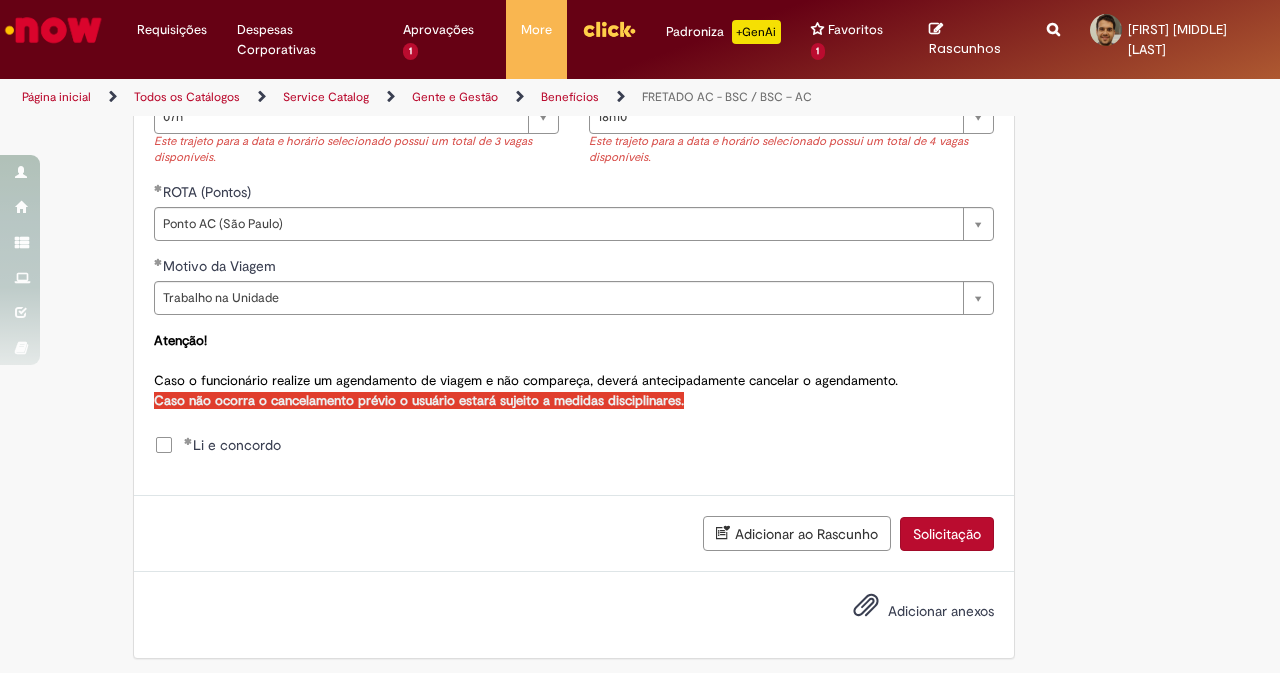 scroll, scrollTop: 1065, scrollLeft: 0, axis: vertical 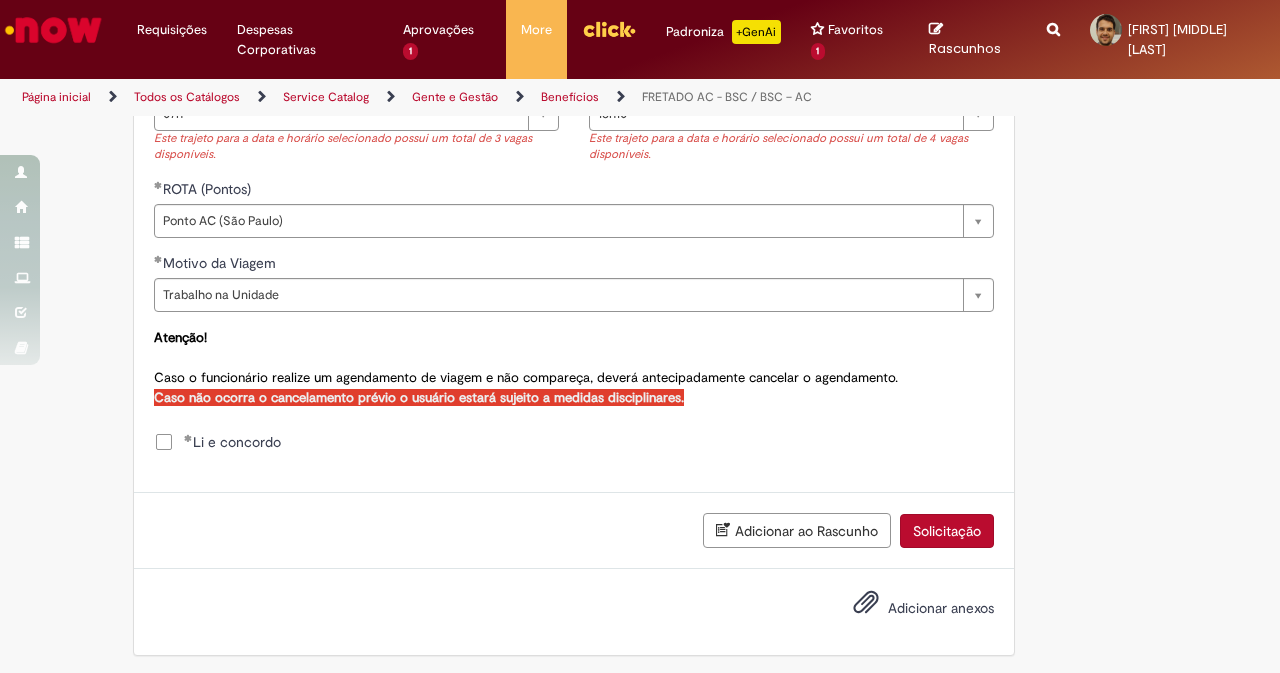 click on "Solicitação" at bounding box center (947, 531) 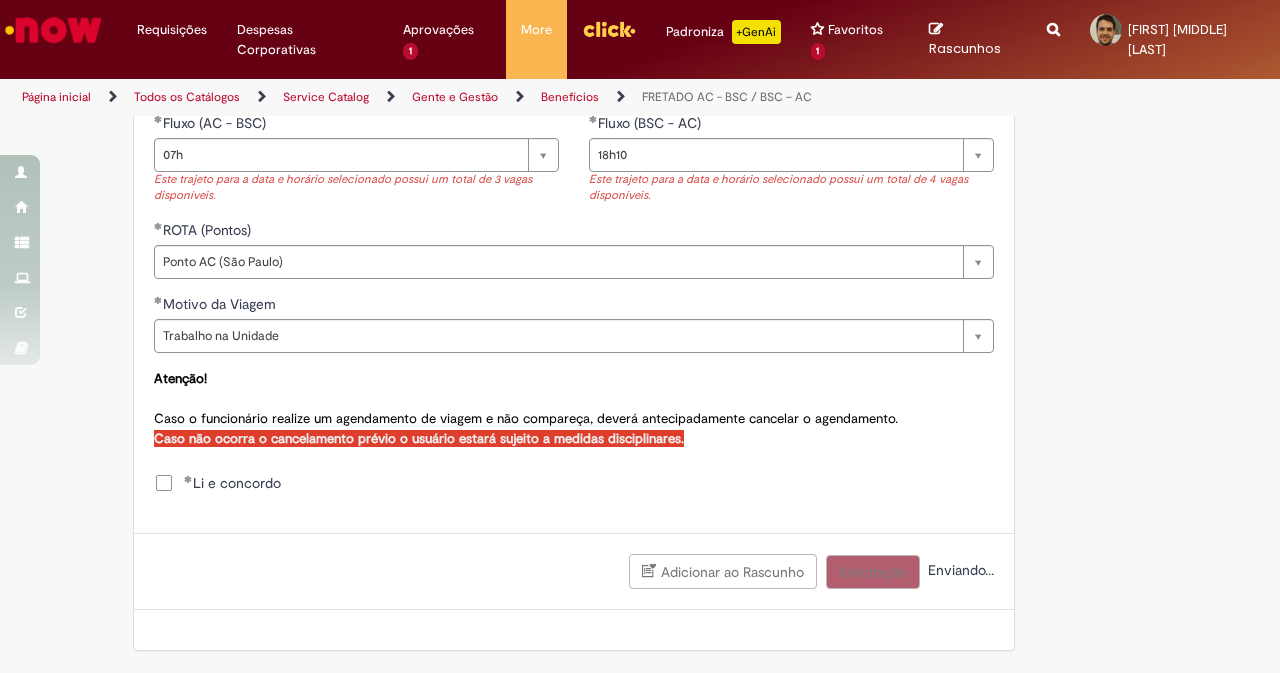 scroll, scrollTop: 1020, scrollLeft: 0, axis: vertical 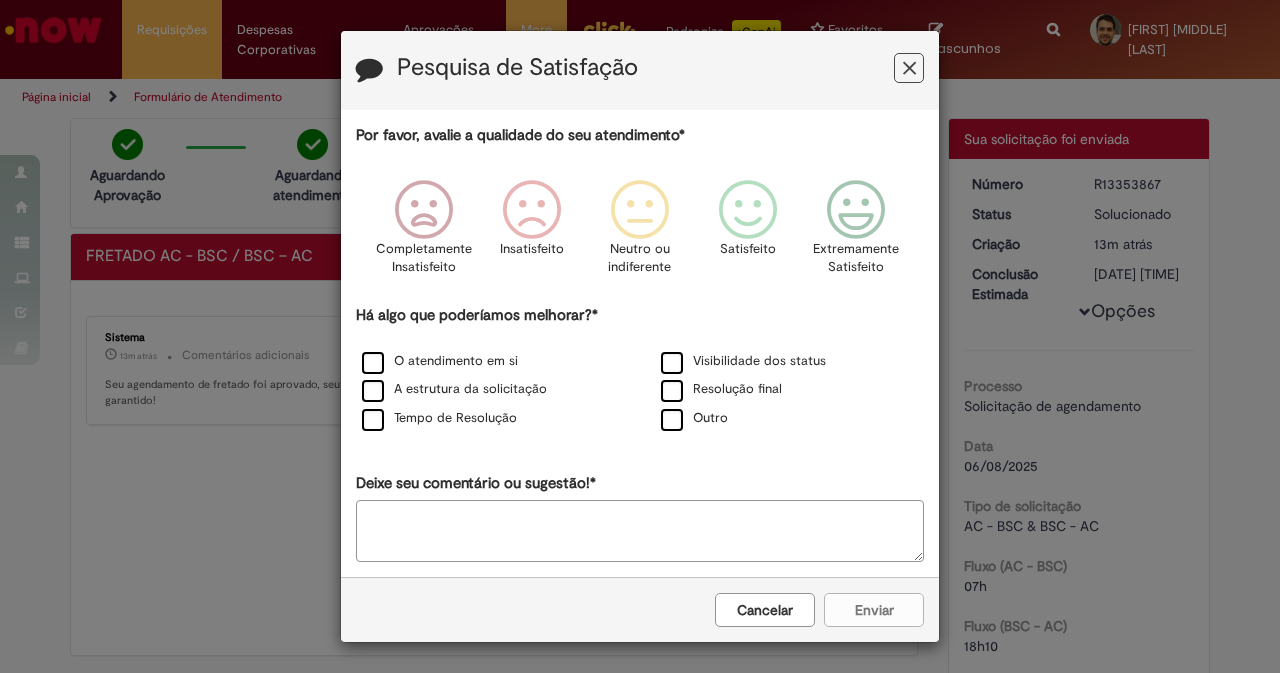 click at bounding box center (909, 68) 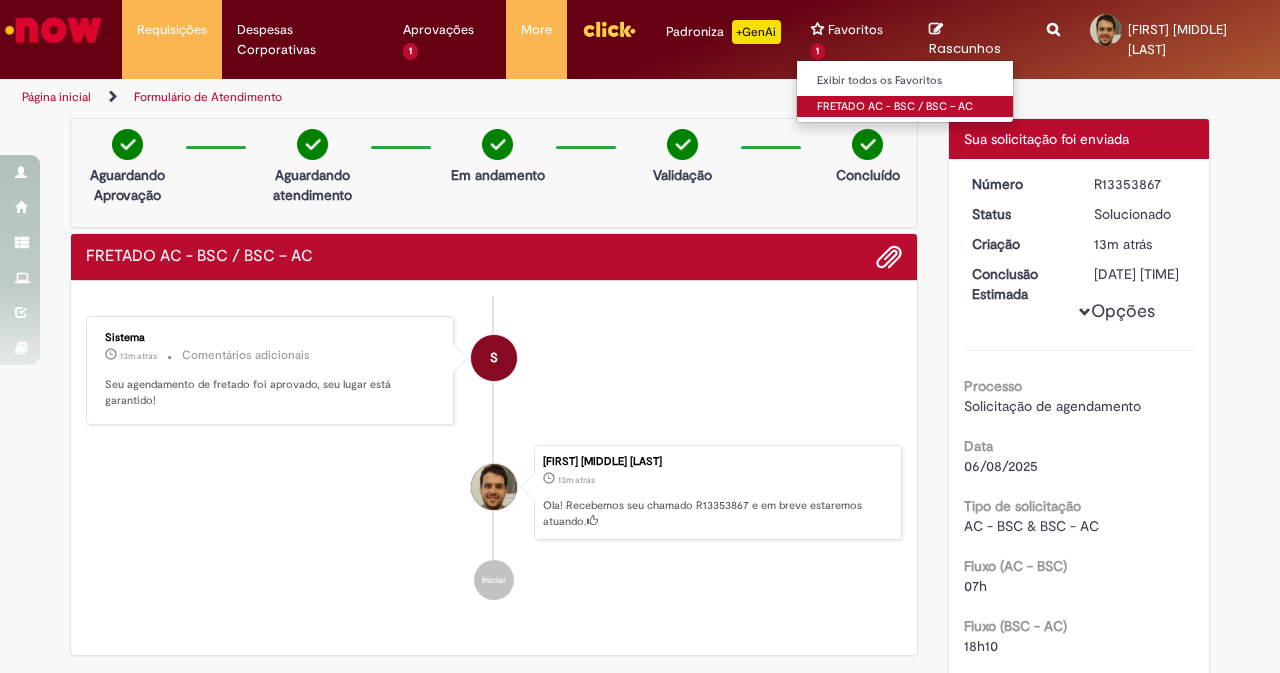 click on "FRETADO AC - BSC / BSC – AC" at bounding box center [907, 107] 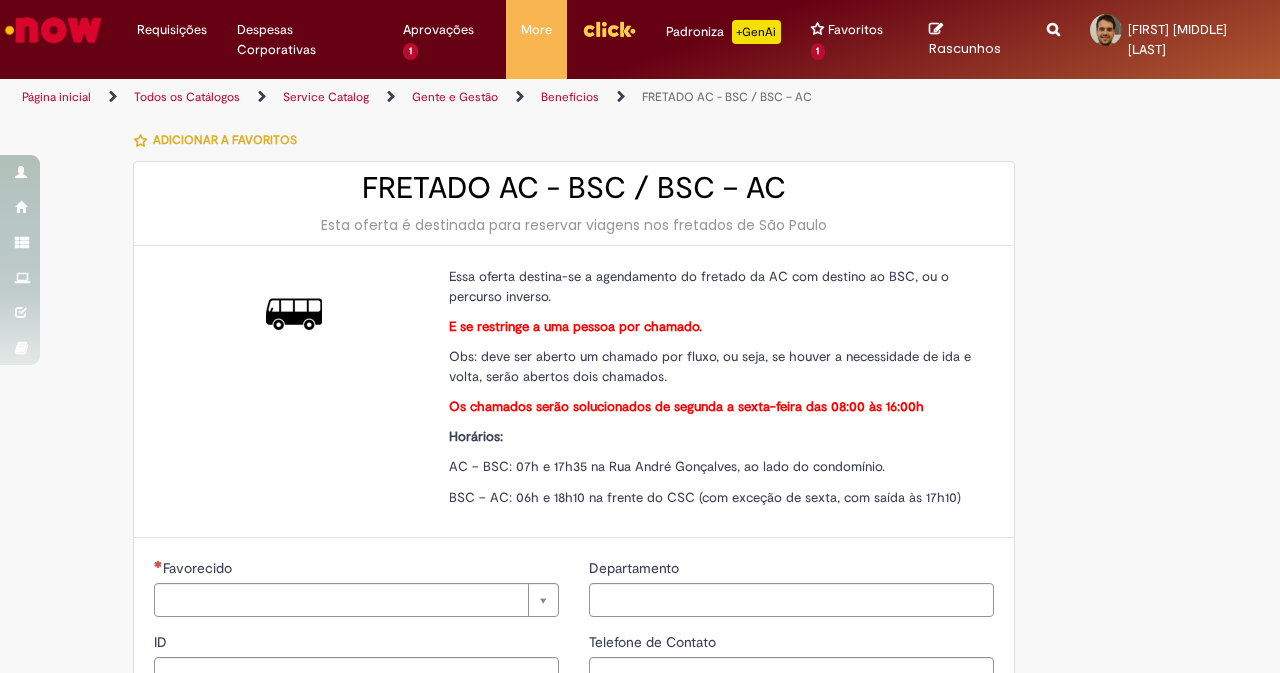type on "********" 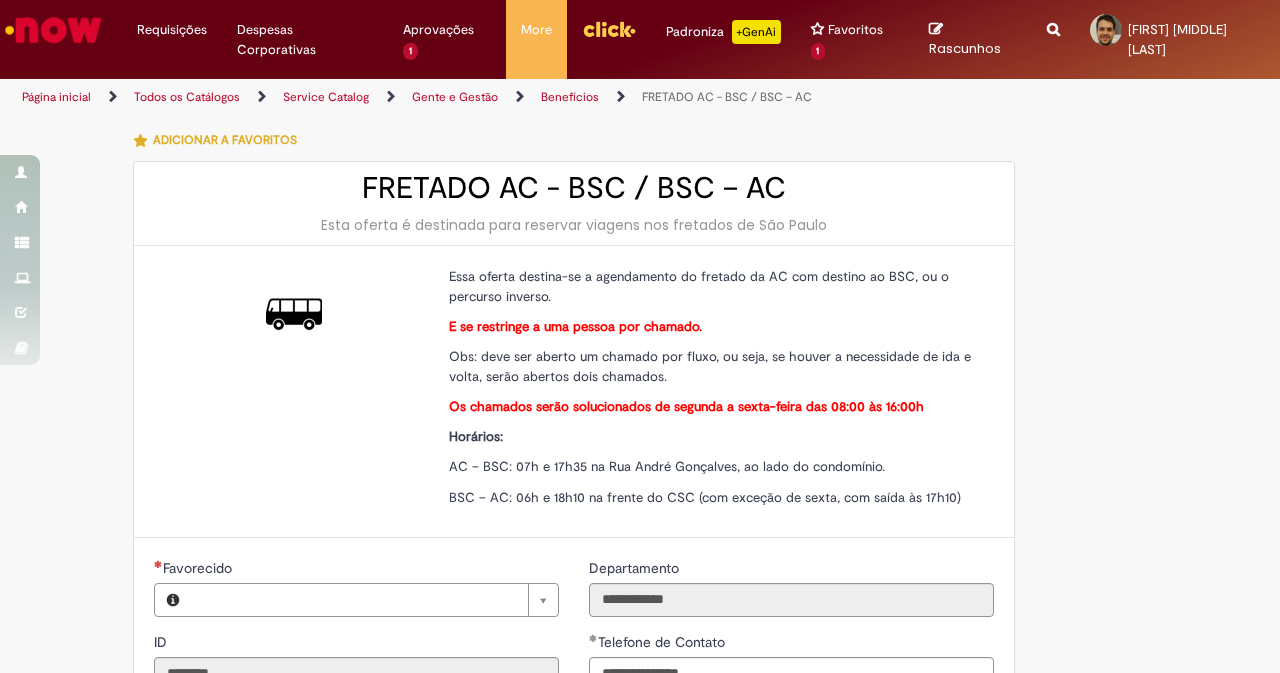 type on "**********" 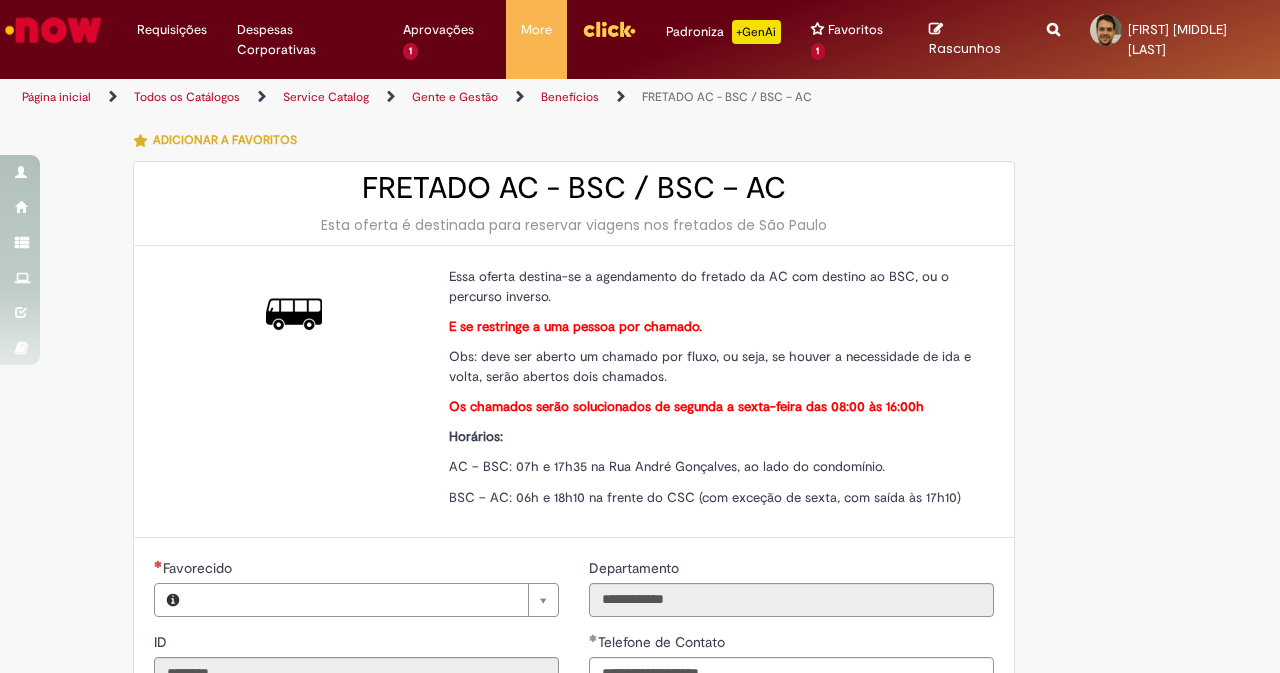 type on "**********" 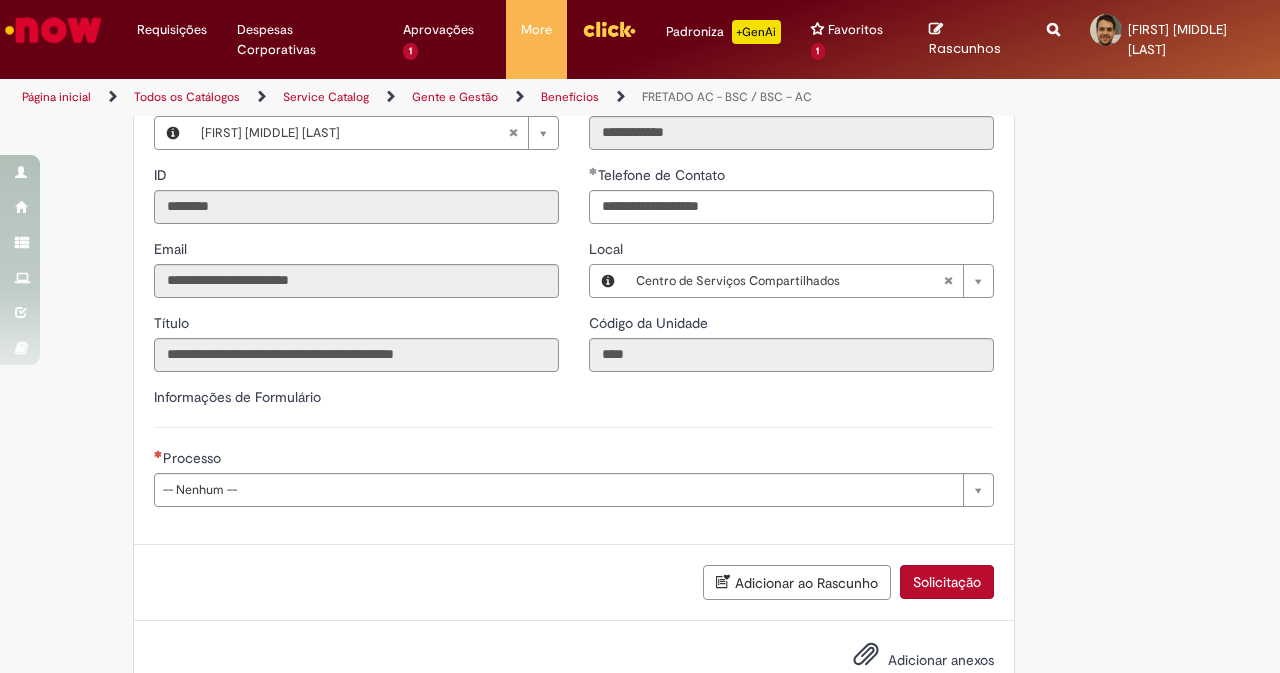 scroll, scrollTop: 518, scrollLeft: 0, axis: vertical 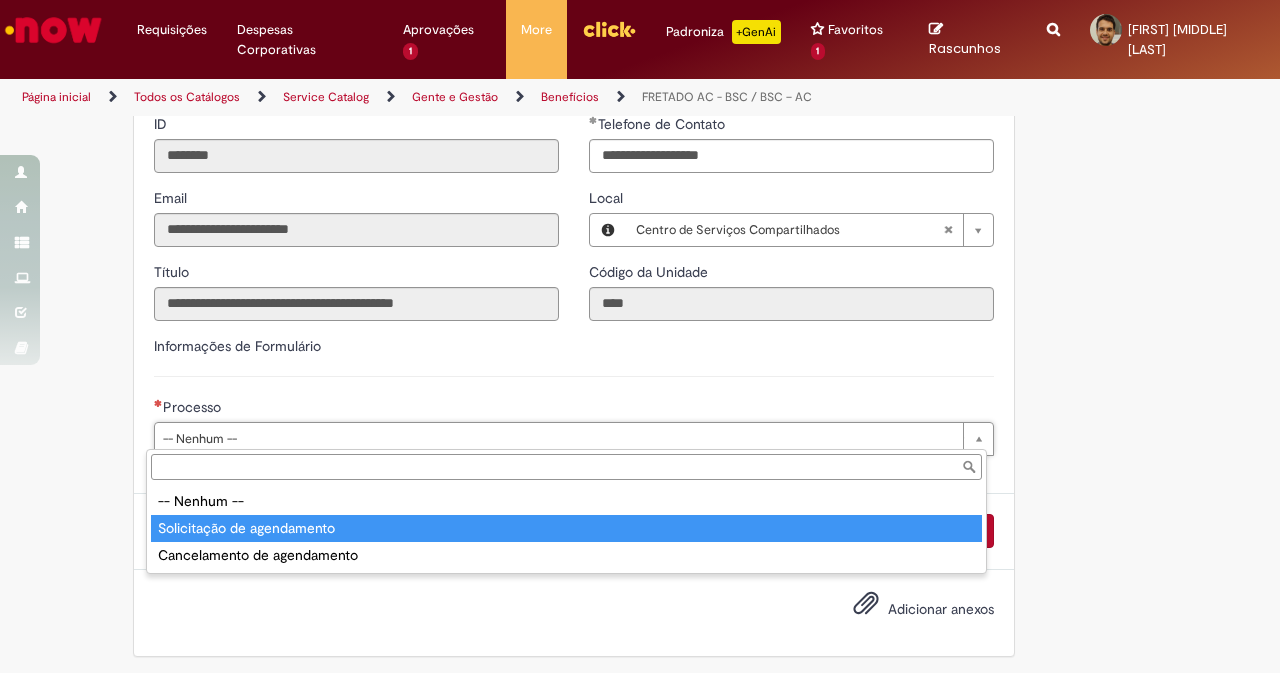 type on "**********" 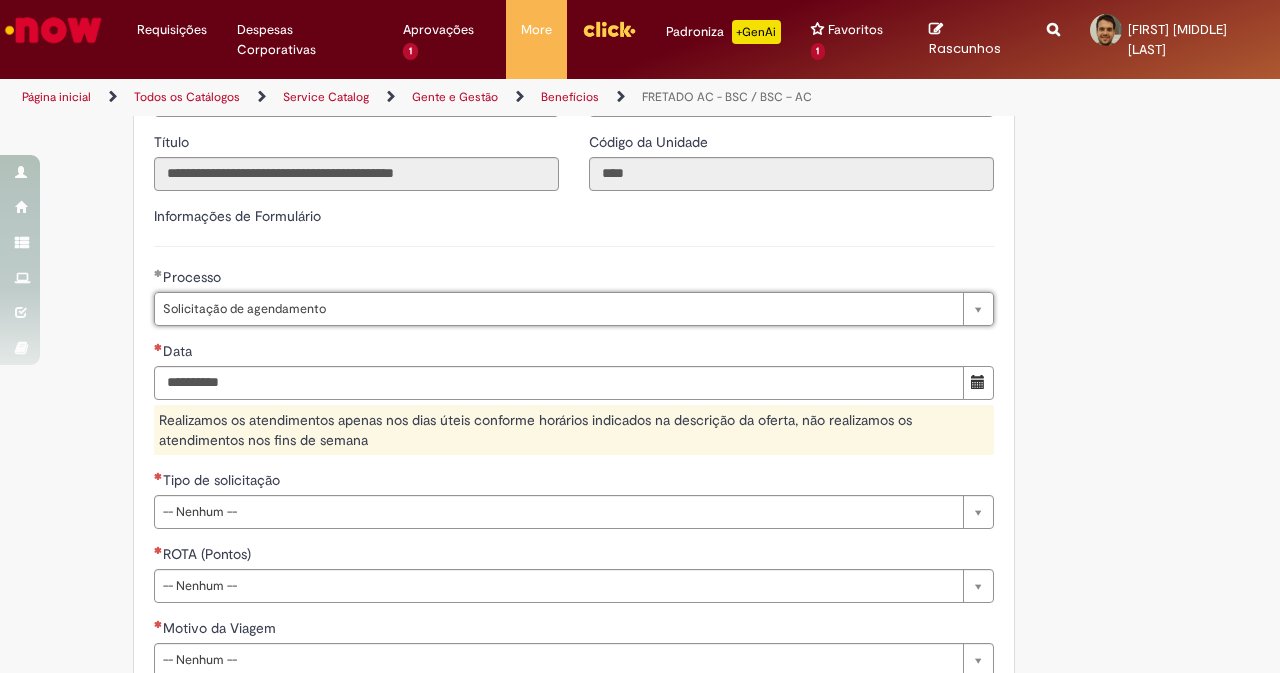 scroll, scrollTop: 718, scrollLeft: 0, axis: vertical 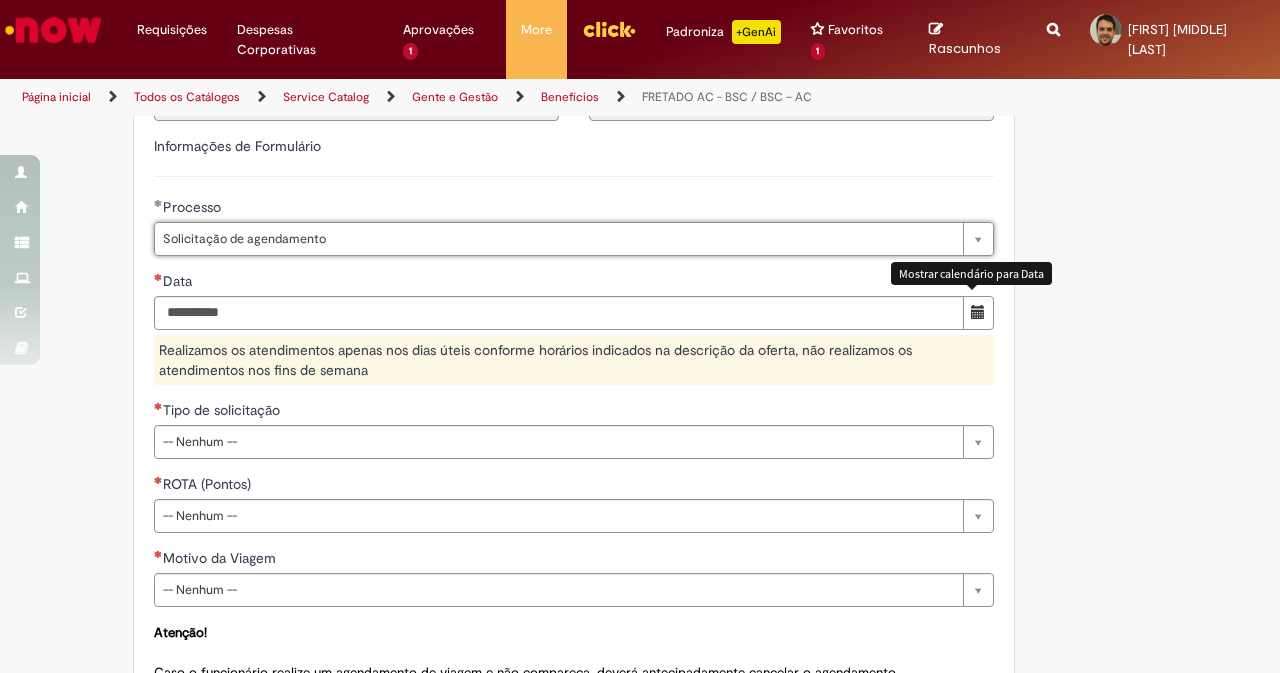 click at bounding box center [978, 312] 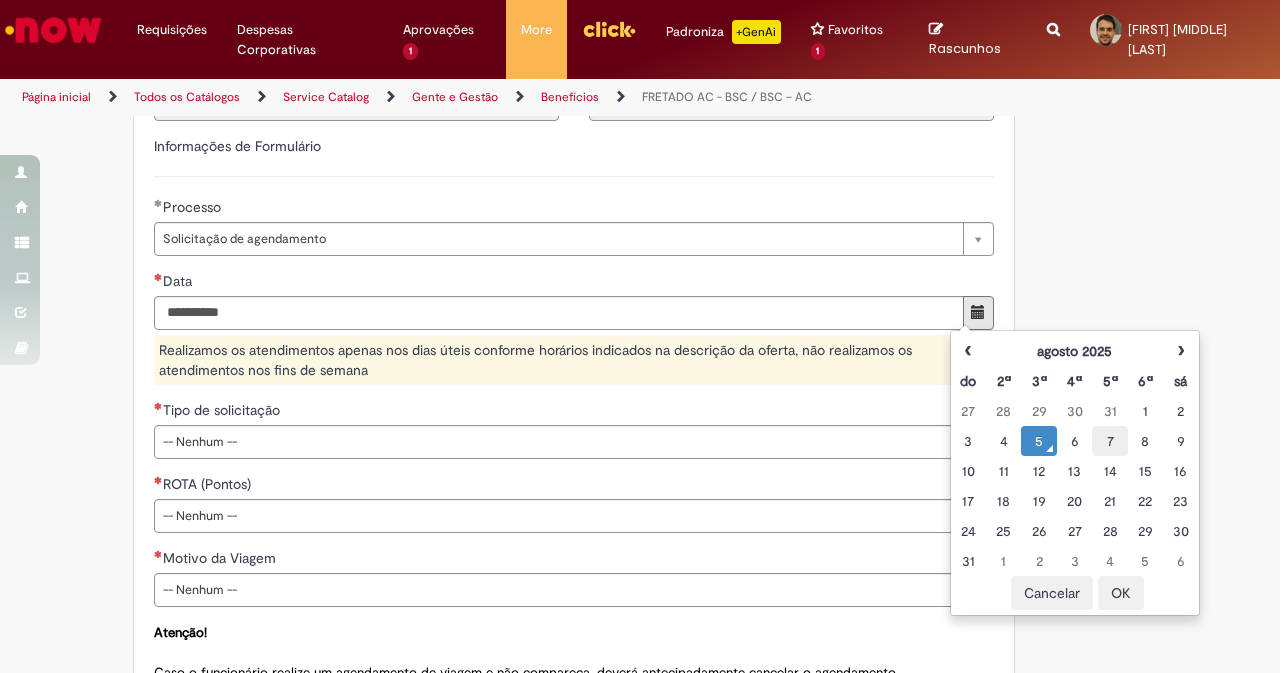 click on "7" at bounding box center (1109, 441) 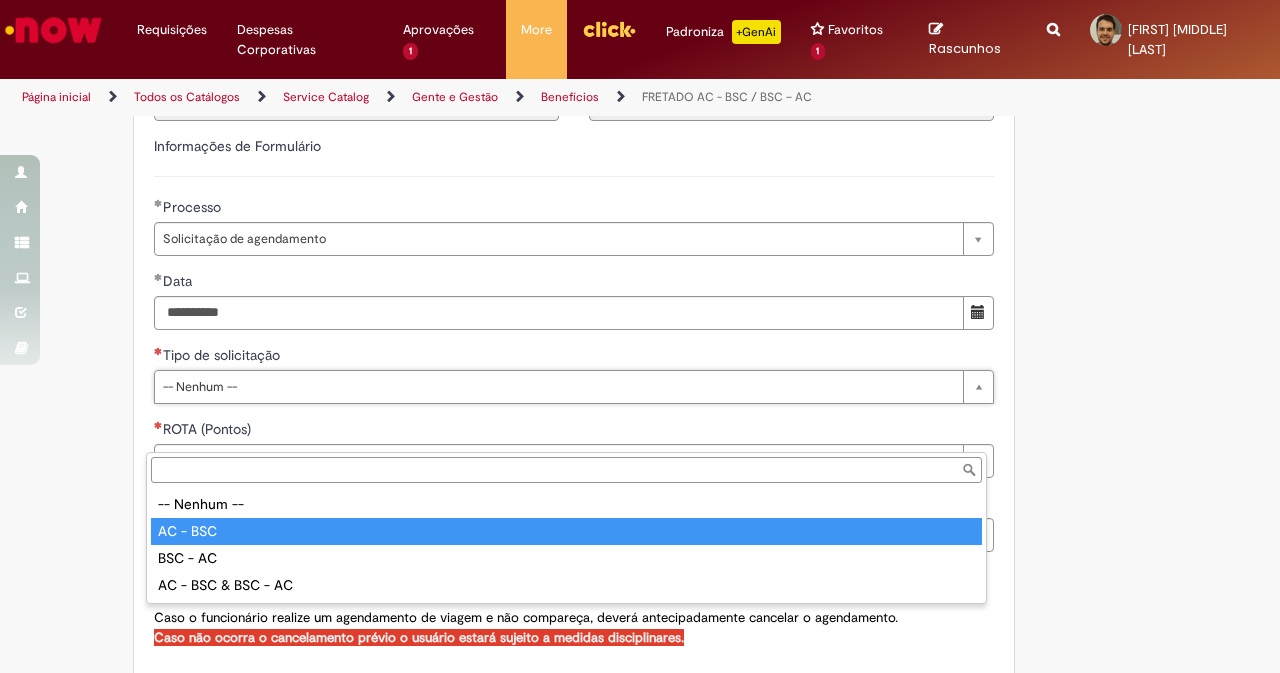 type on "********" 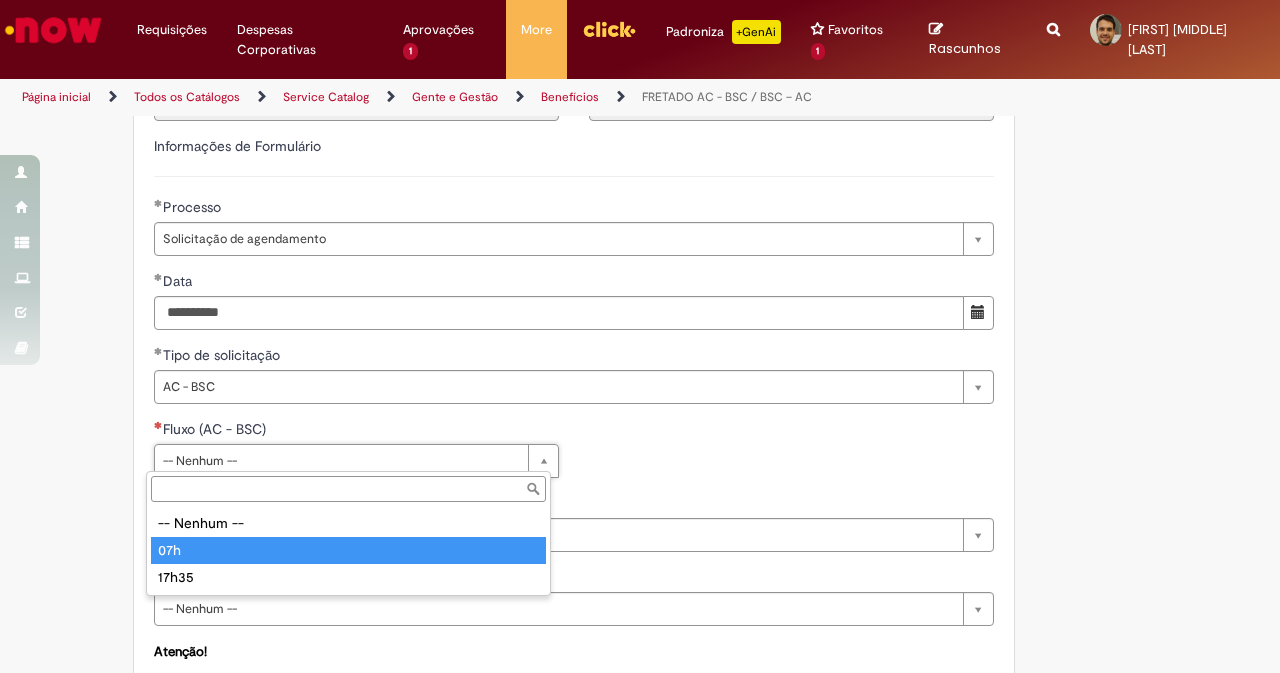 type on "***" 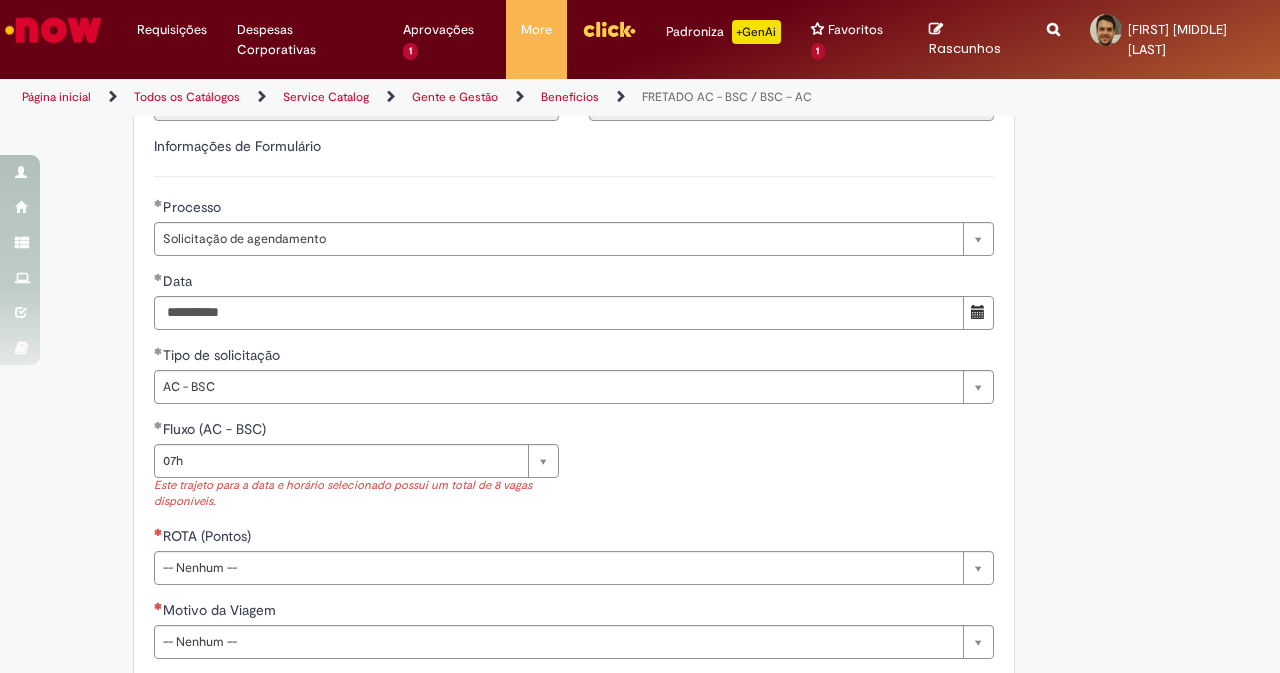 click on "Tire dúvidas com LupiAssist    +GenAI
Oi! Eu sou LupiAssist, uma Inteligência Artificial Generativa em constante aprendizado   Meu conteúdo é monitorado para trazer uma melhor experiência
Dúvidas comuns:
Só mais um instante, estou consultando nossas bases de conhecimento  e escrevendo a melhor resposta pra você!
Title
Lorem ipsum dolor sit amet    Fazer uma nova pergunta
Gerei esta resposta utilizando IA Generativa em conjunto com os nossos padrões. Em caso de divergência, os documentos oficiais prevalecerão.
Saiba mais em:
Ou ligue para:
E aí, te ajudei?
Sim, obrigado!" at bounding box center (640, 212) 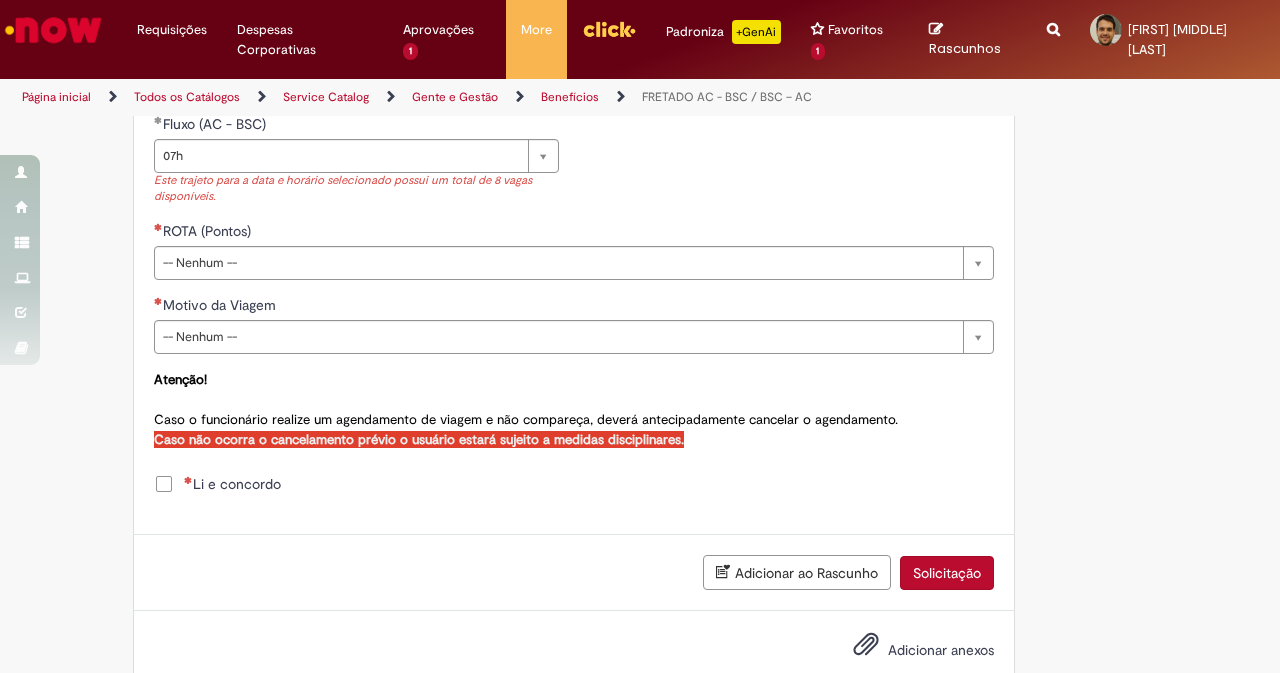 scroll, scrollTop: 1065, scrollLeft: 0, axis: vertical 